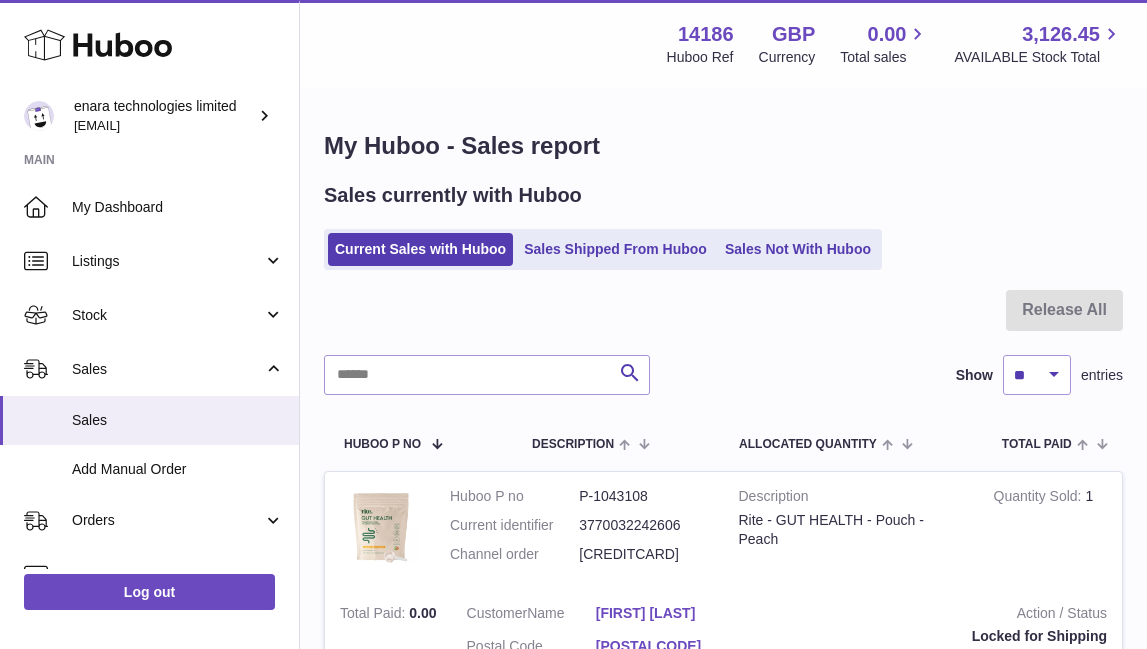 click on "Add Manual Order" at bounding box center (149, 469) 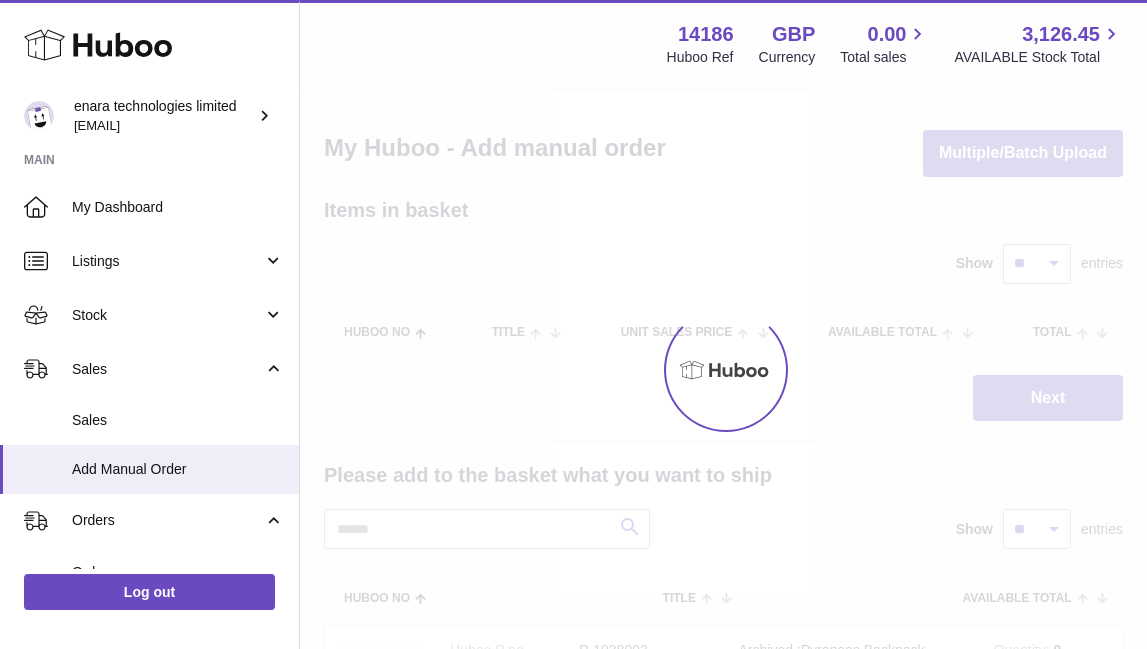 scroll, scrollTop: 0, scrollLeft: 0, axis: both 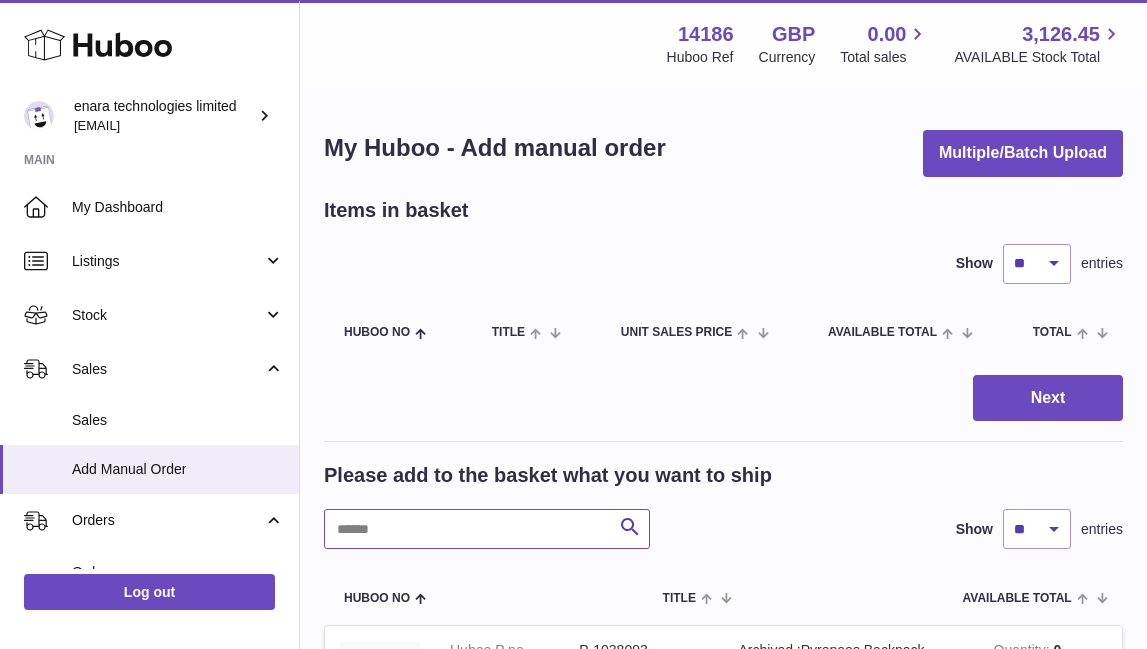 click at bounding box center [487, 529] 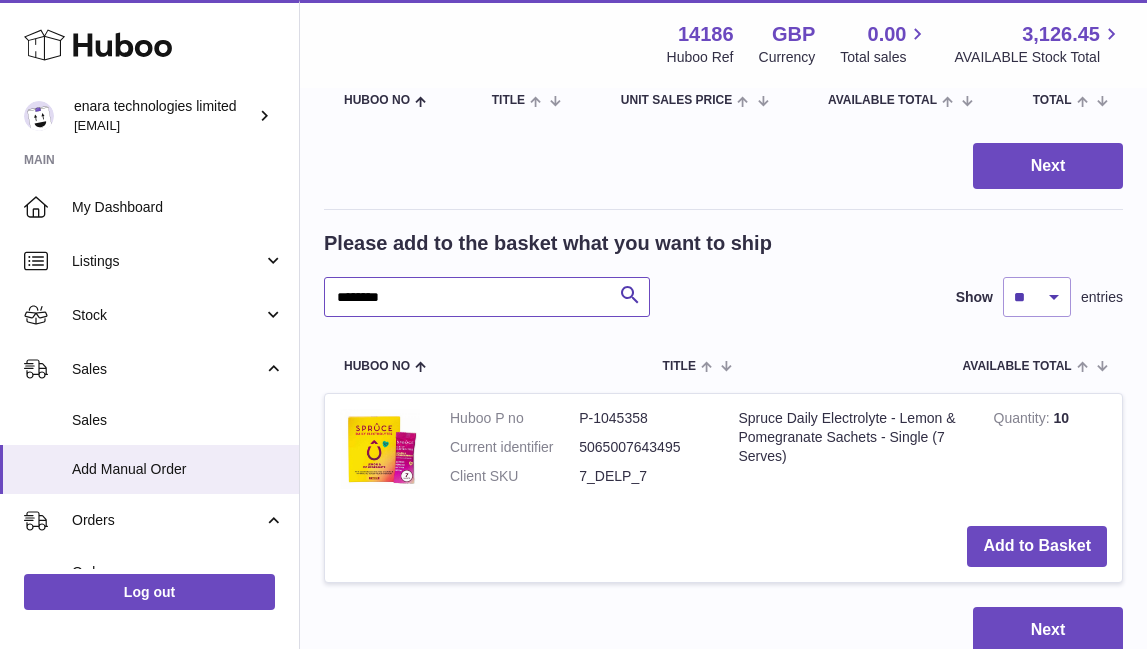 scroll, scrollTop: 246, scrollLeft: 0, axis: vertical 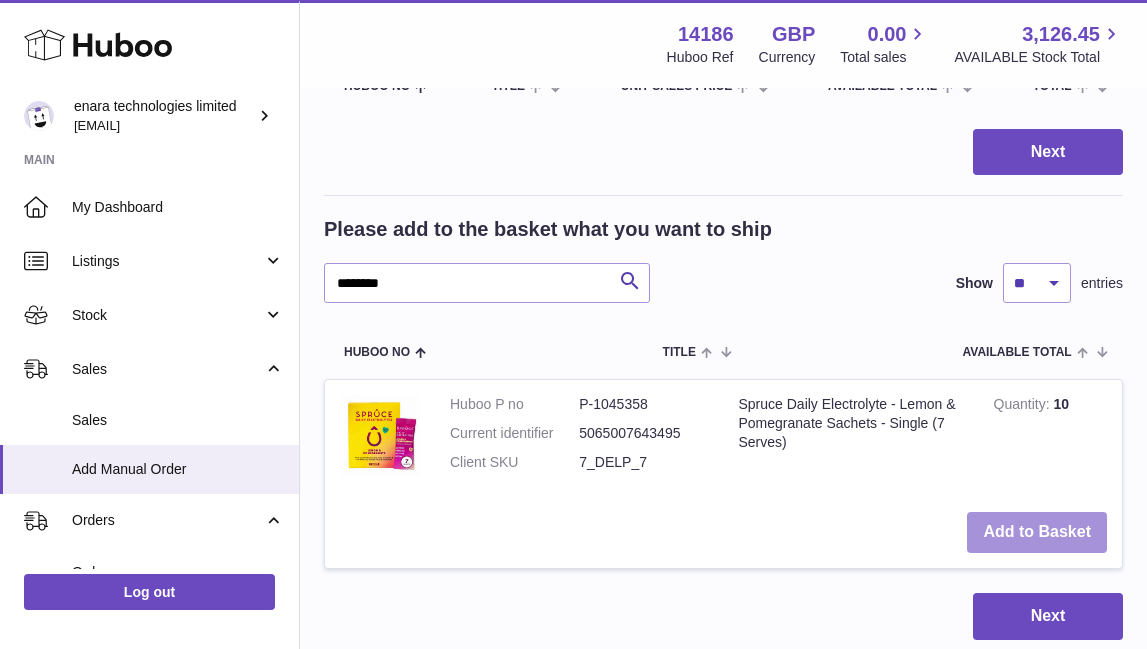 click on "Add to Basket" at bounding box center (1037, 532) 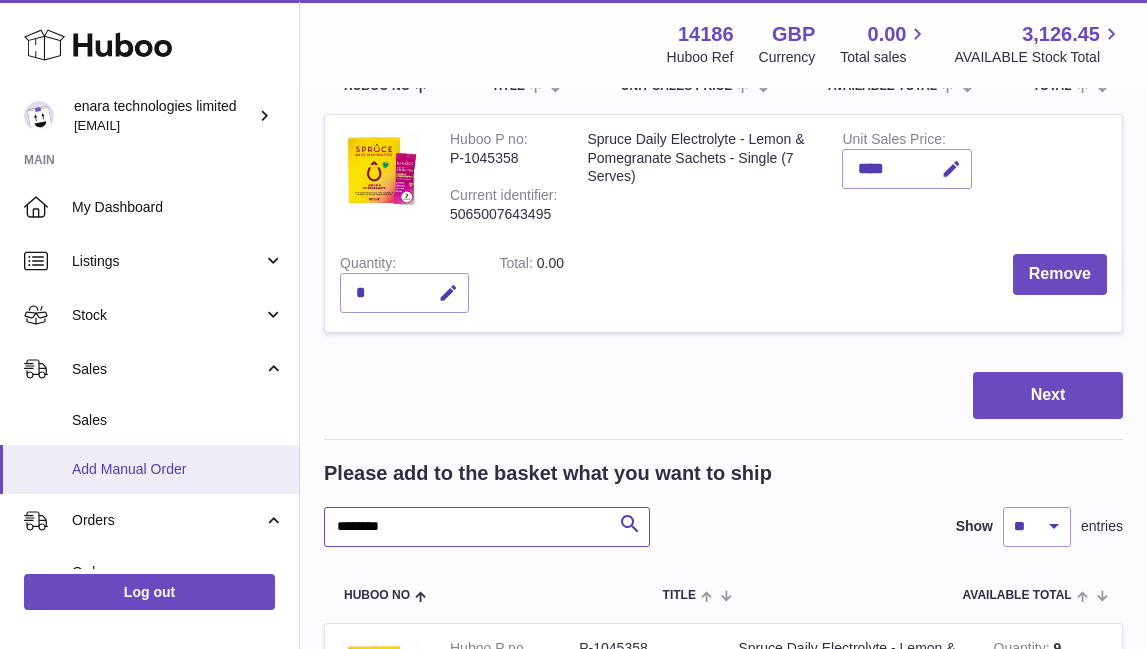 drag, startPoint x: 462, startPoint y: 528, endPoint x: 154, endPoint y: 482, distance: 311.4161 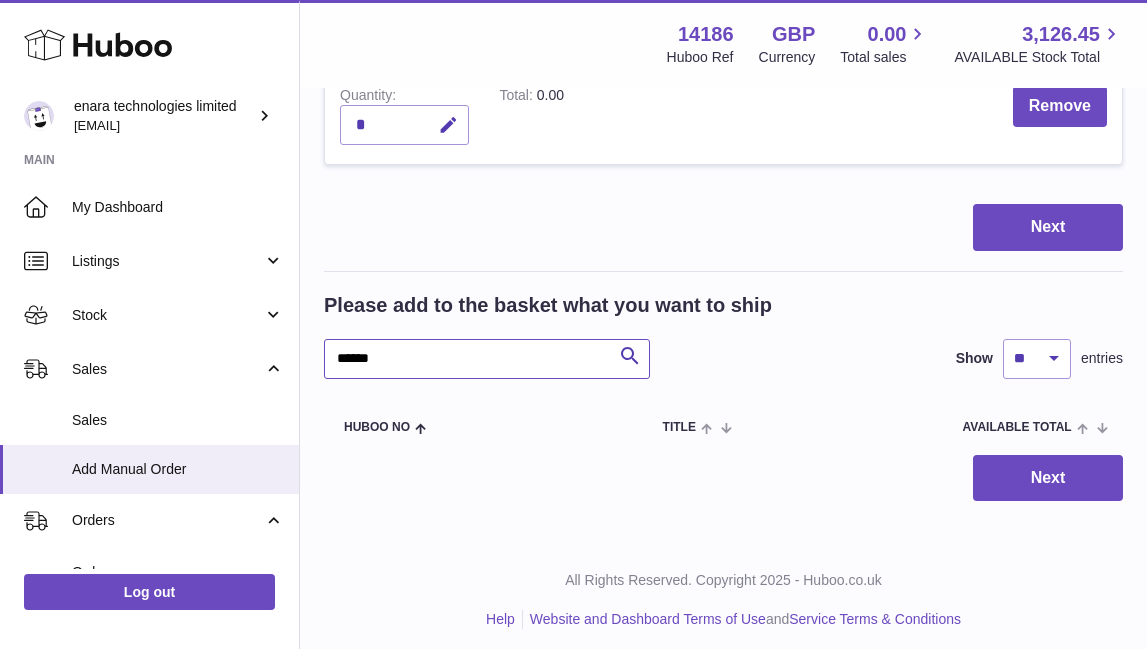 scroll, scrollTop: 413, scrollLeft: 0, axis: vertical 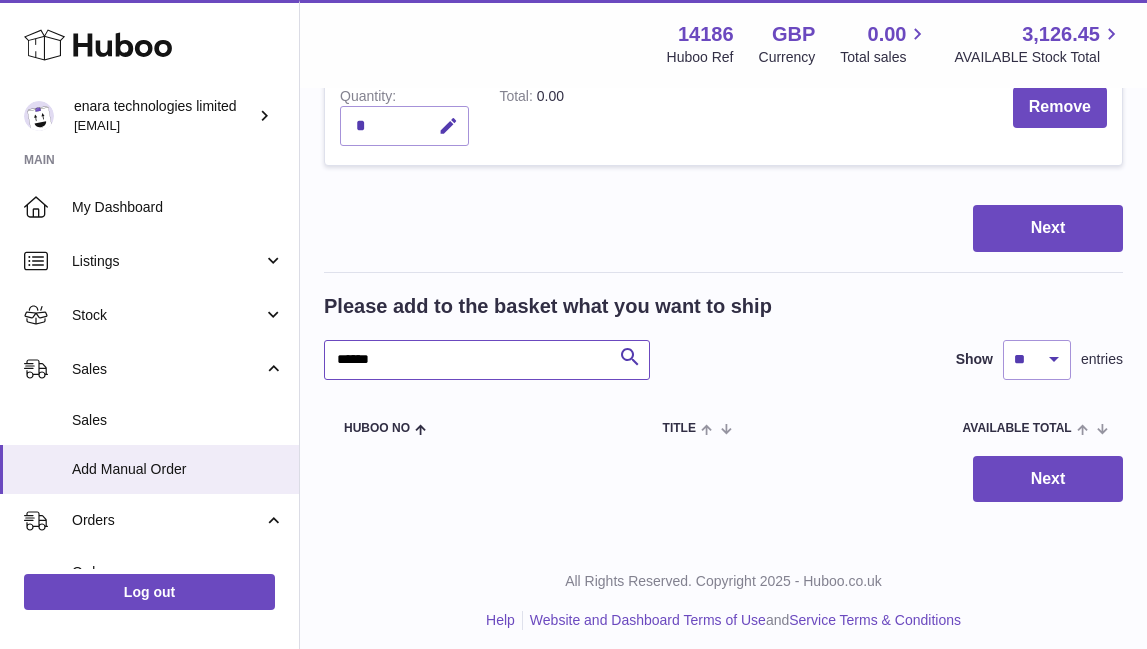 click on "******" at bounding box center (487, 360) 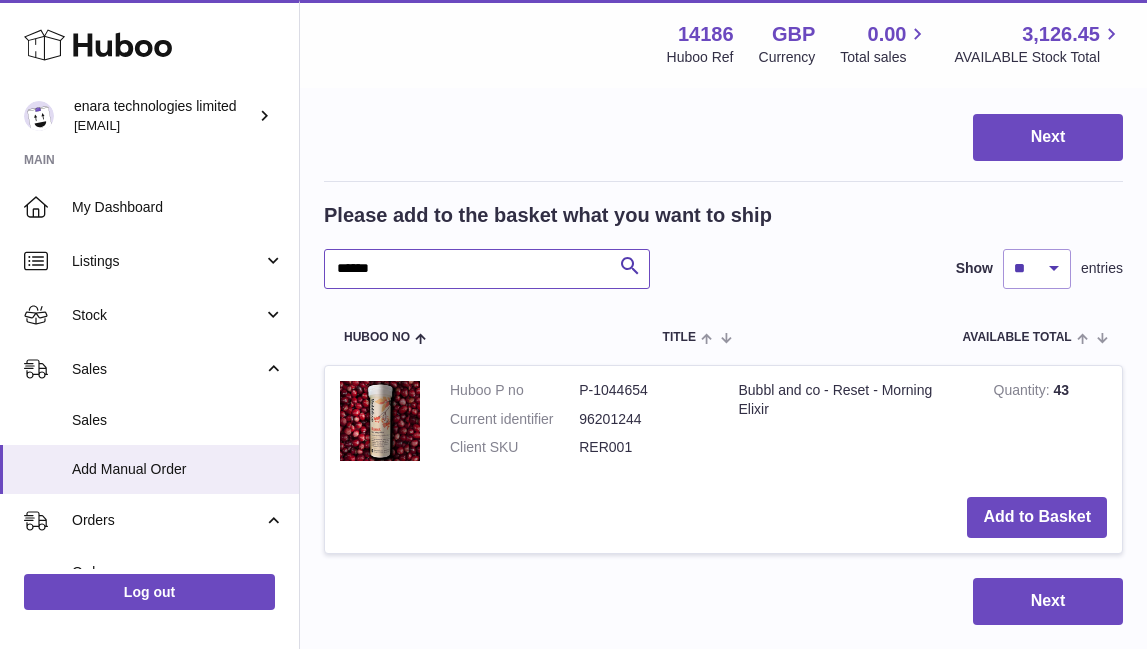 scroll, scrollTop: 504, scrollLeft: 0, axis: vertical 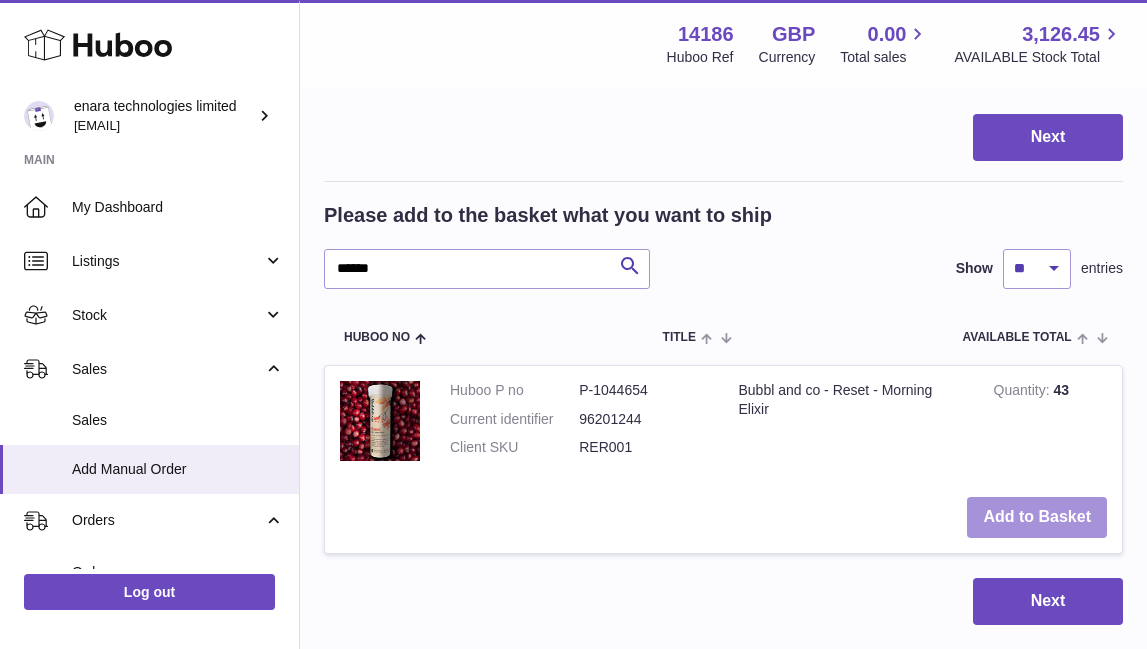 click on "Add to Basket" at bounding box center [1037, 517] 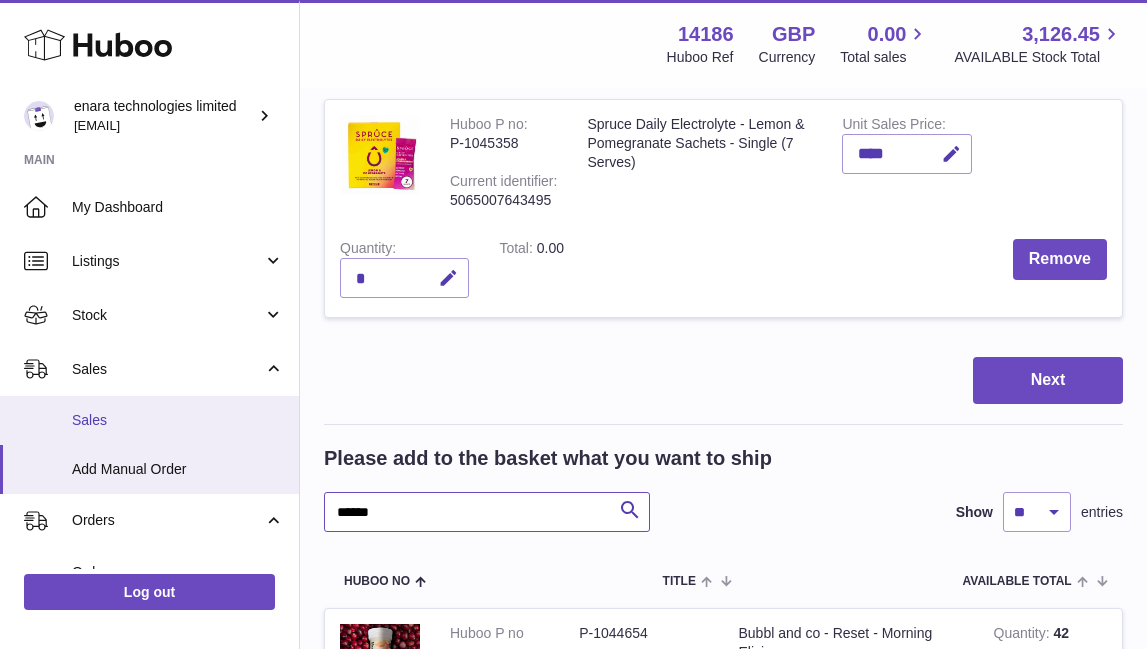 drag, startPoint x: 434, startPoint y: 490, endPoint x: 109, endPoint y: 424, distance: 331.63382 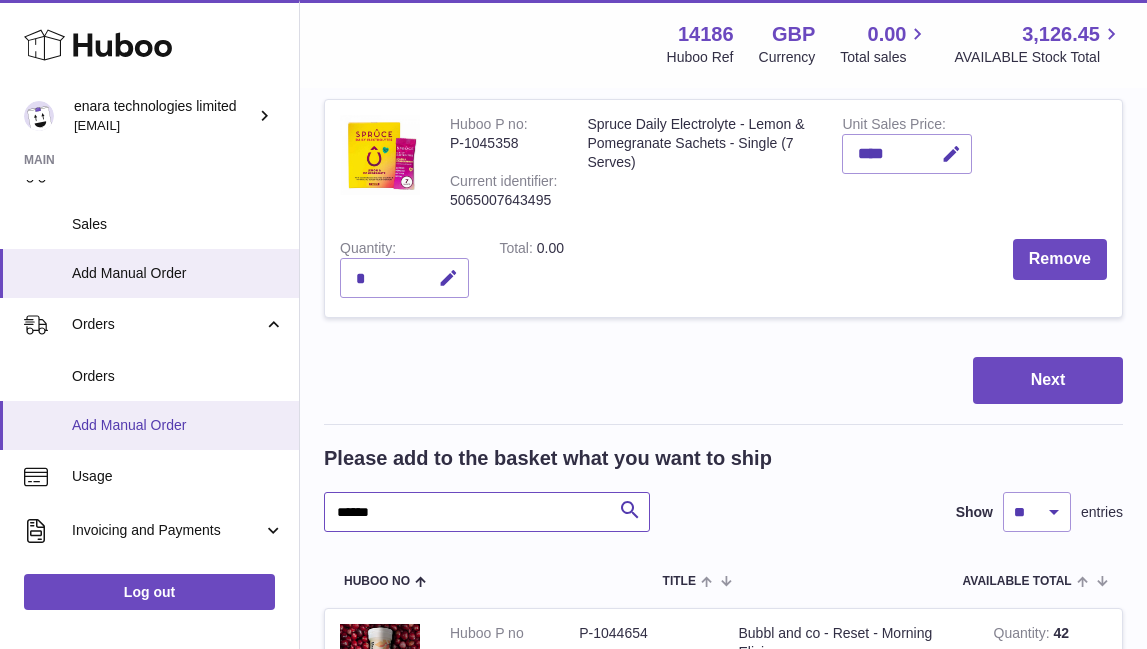 scroll, scrollTop: 193, scrollLeft: 0, axis: vertical 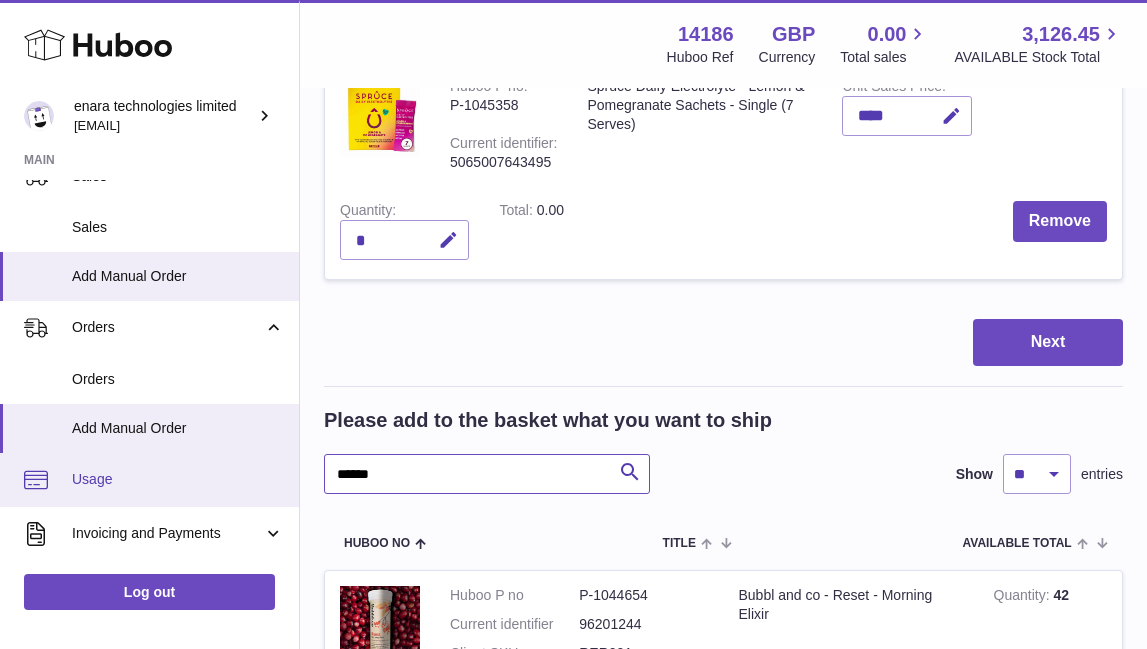 drag, startPoint x: 461, startPoint y: 468, endPoint x: 150, endPoint y: 450, distance: 311.52048 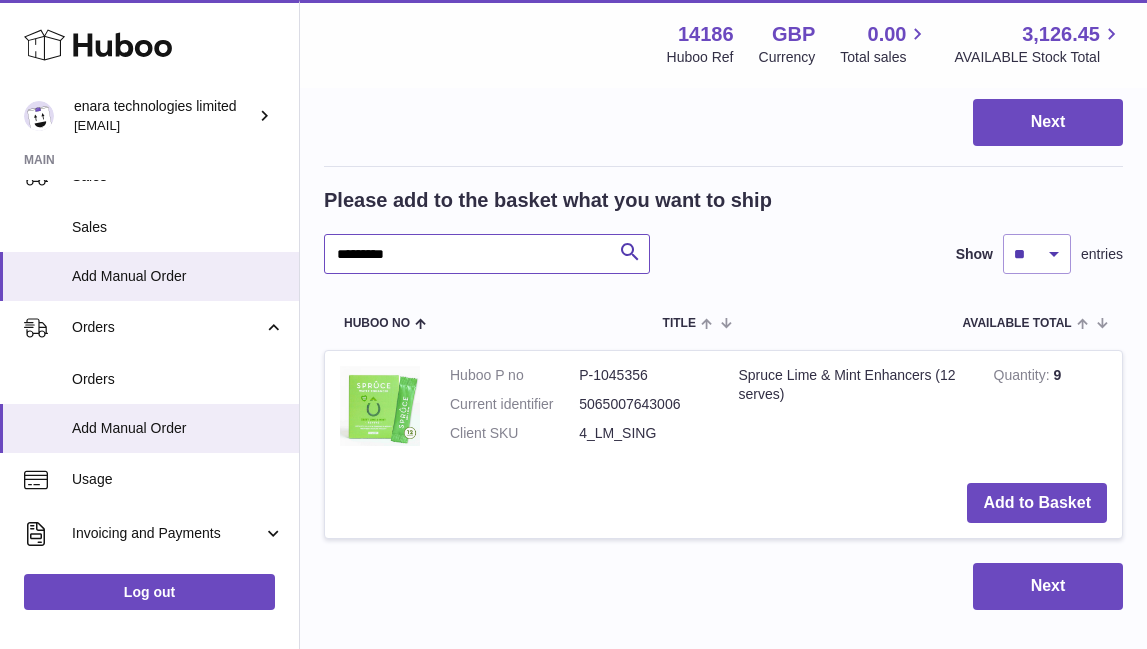 scroll, scrollTop: 793, scrollLeft: 0, axis: vertical 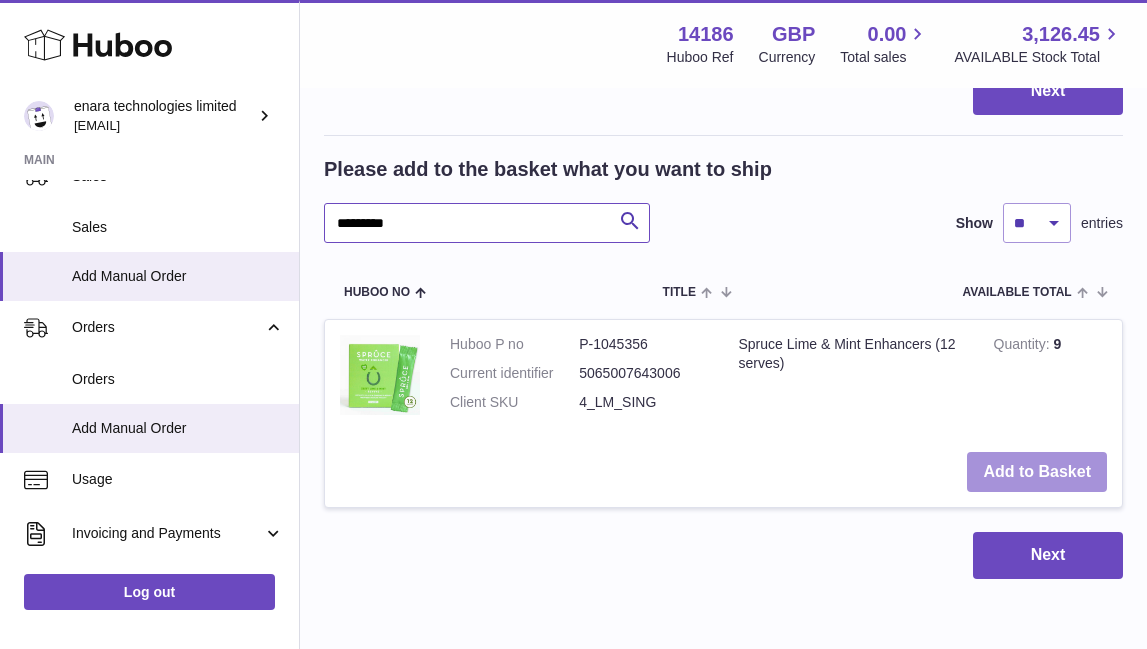 type on "*********" 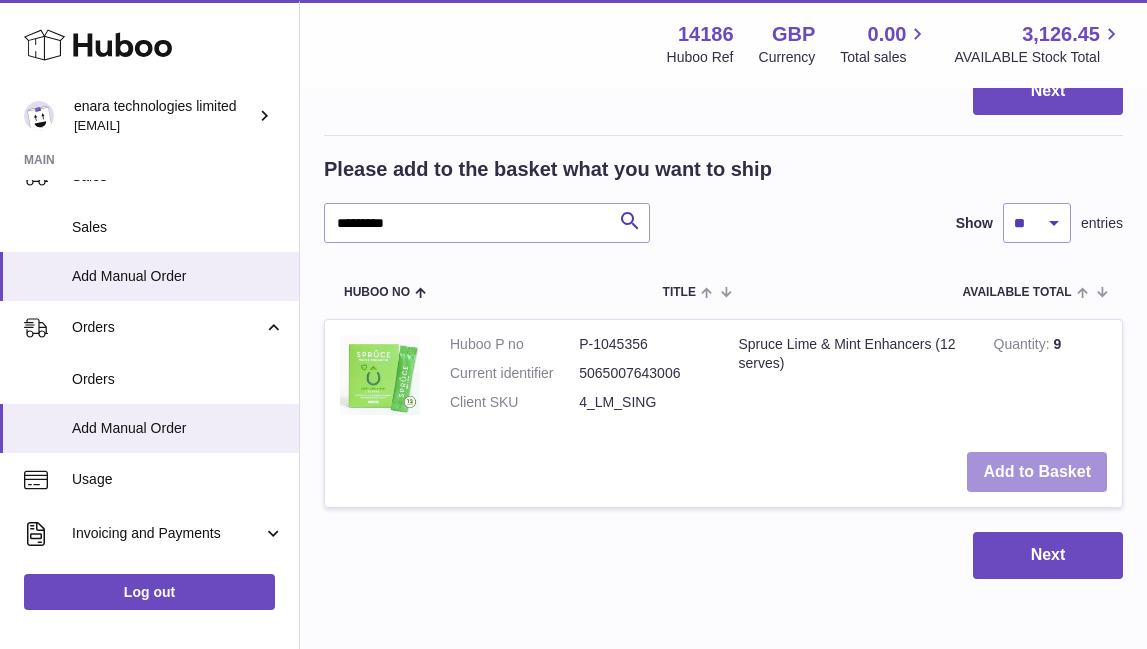 click on "Add to Basket" at bounding box center (1037, 472) 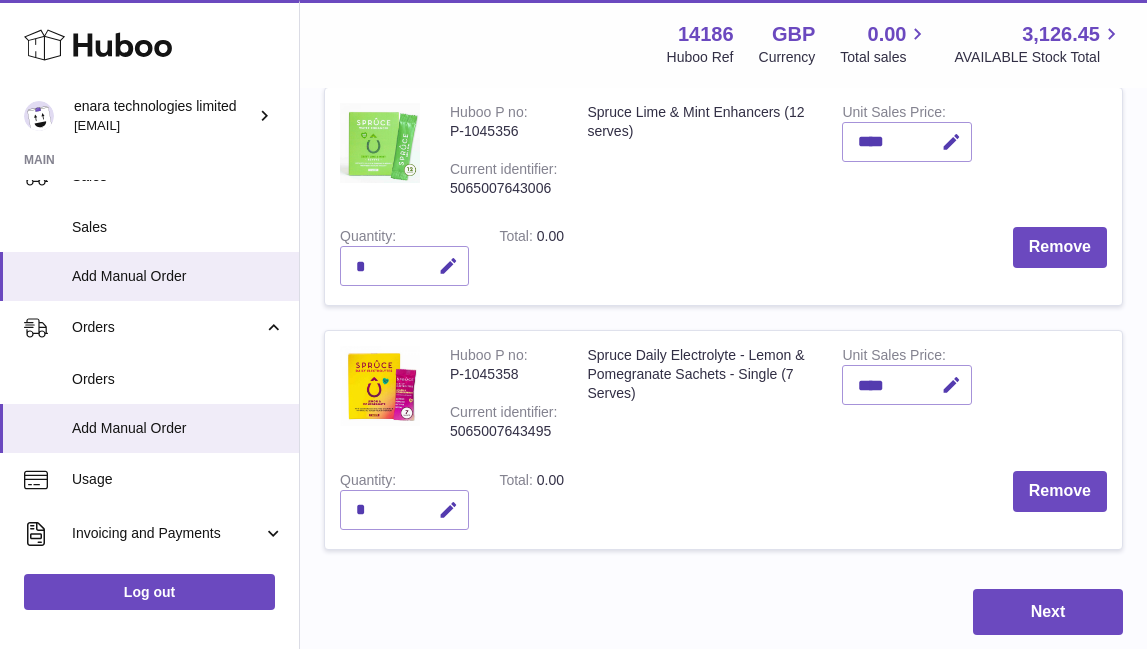 scroll, scrollTop: 564, scrollLeft: 0, axis: vertical 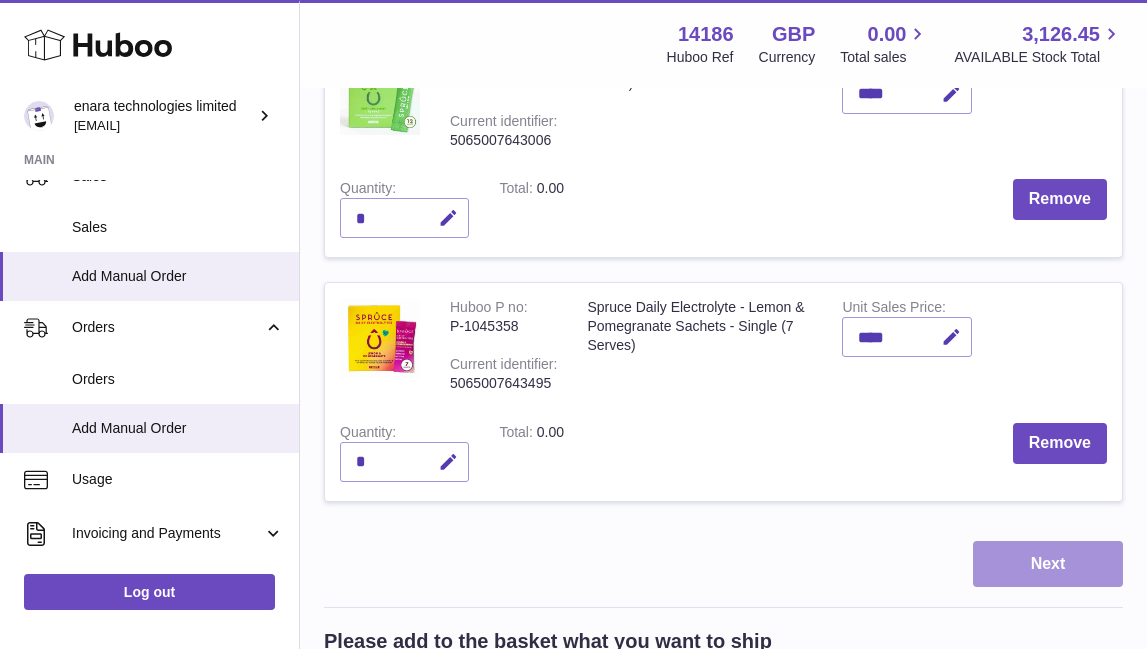 click on "Next" at bounding box center (1048, 564) 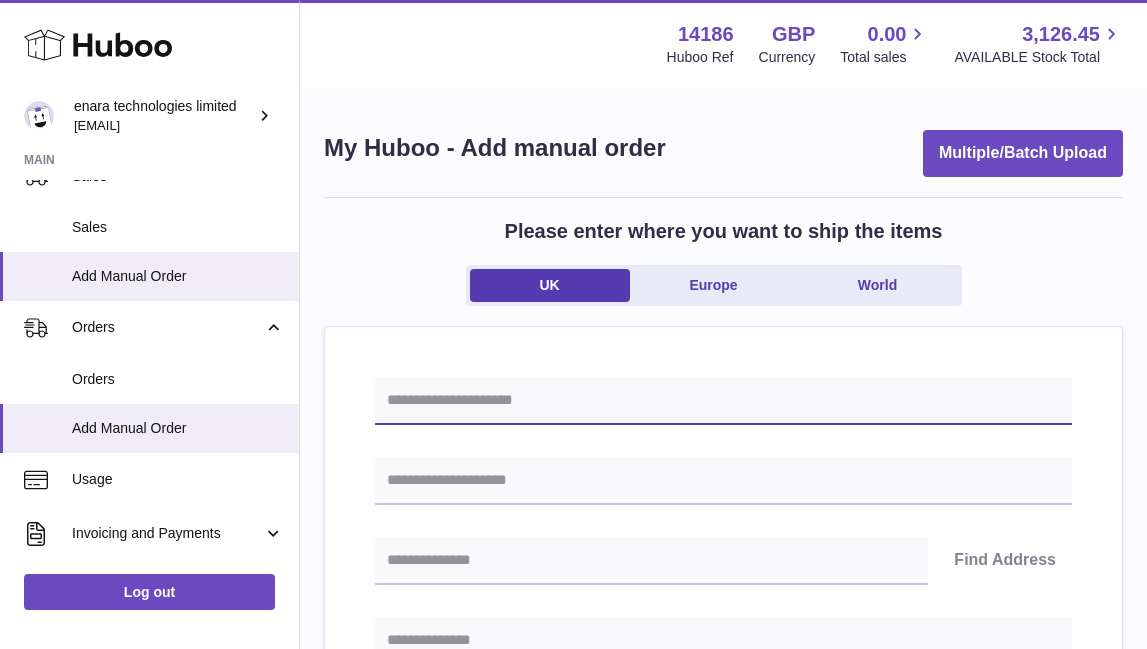 click at bounding box center [723, 401] 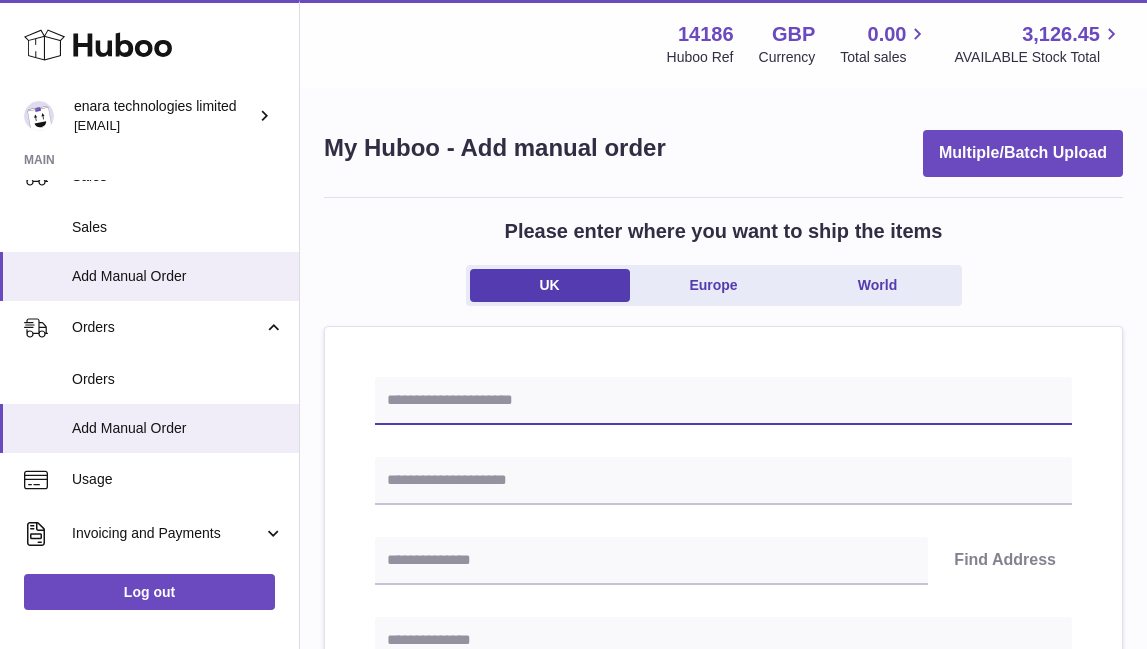 paste on "**********" 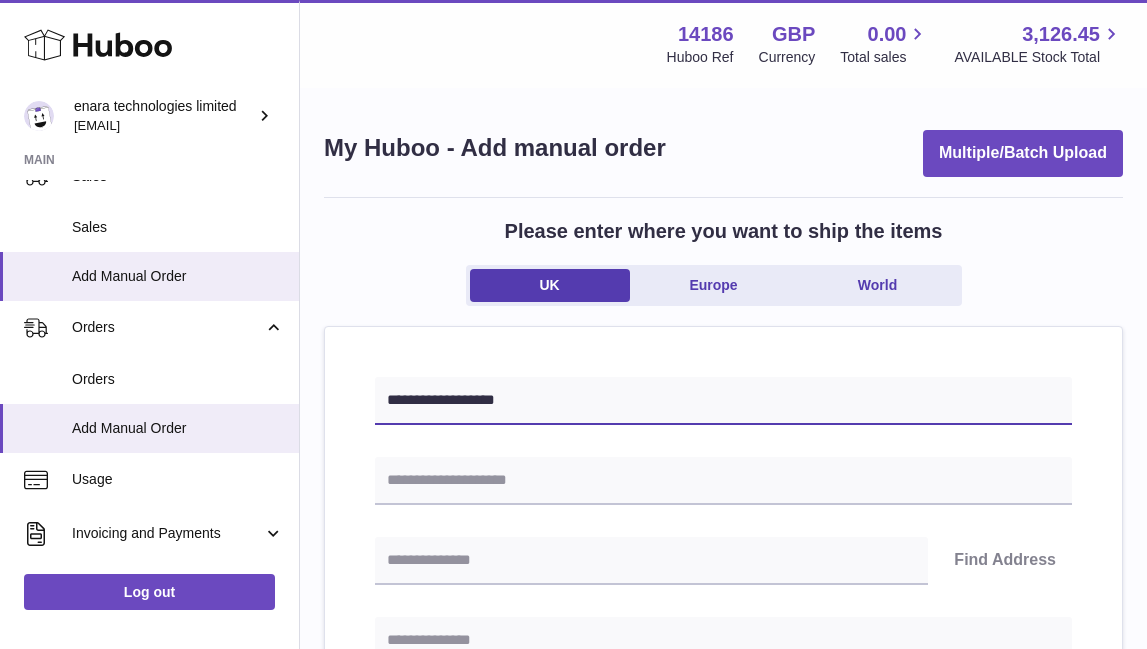 type on "**********" 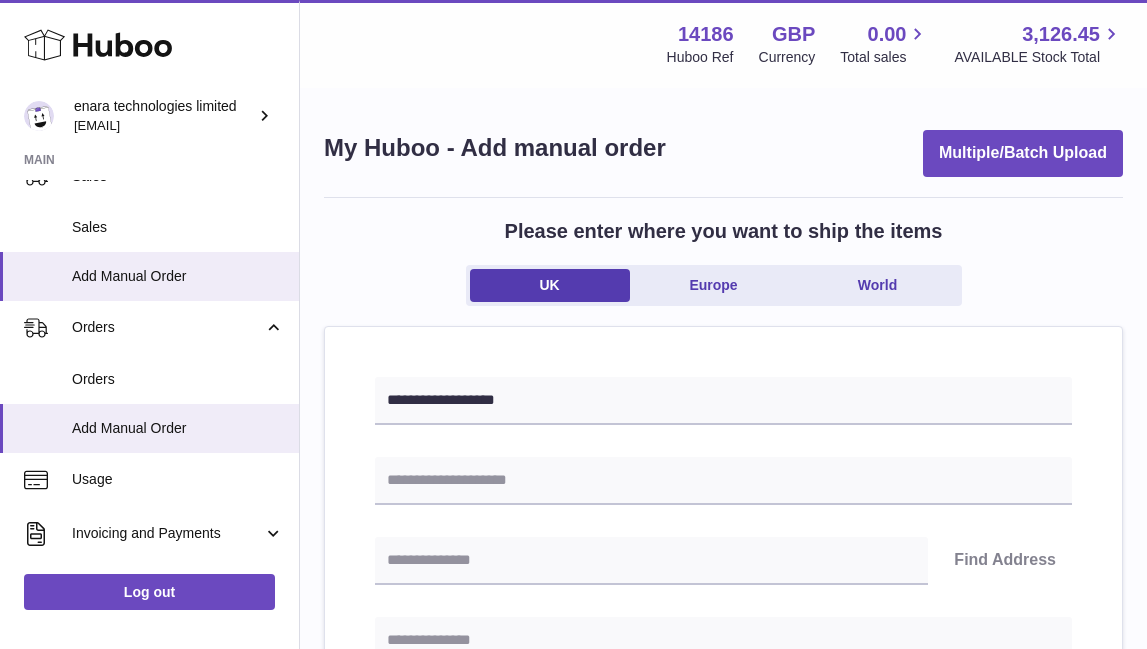 paste on "**********" 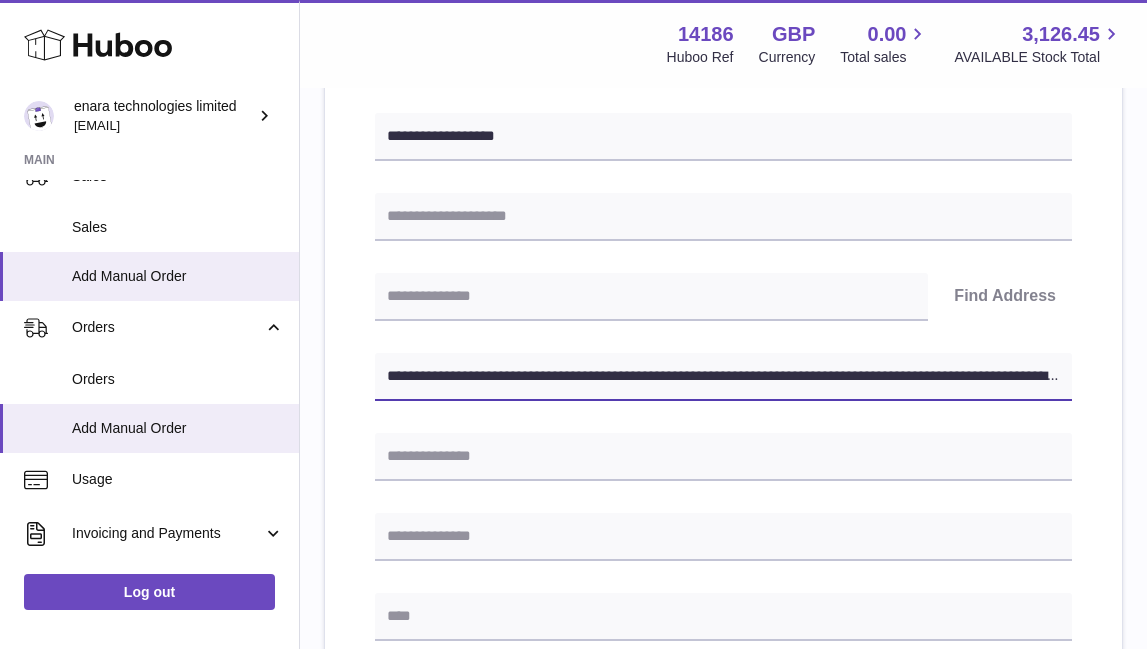 scroll, scrollTop: 269, scrollLeft: 0, axis: vertical 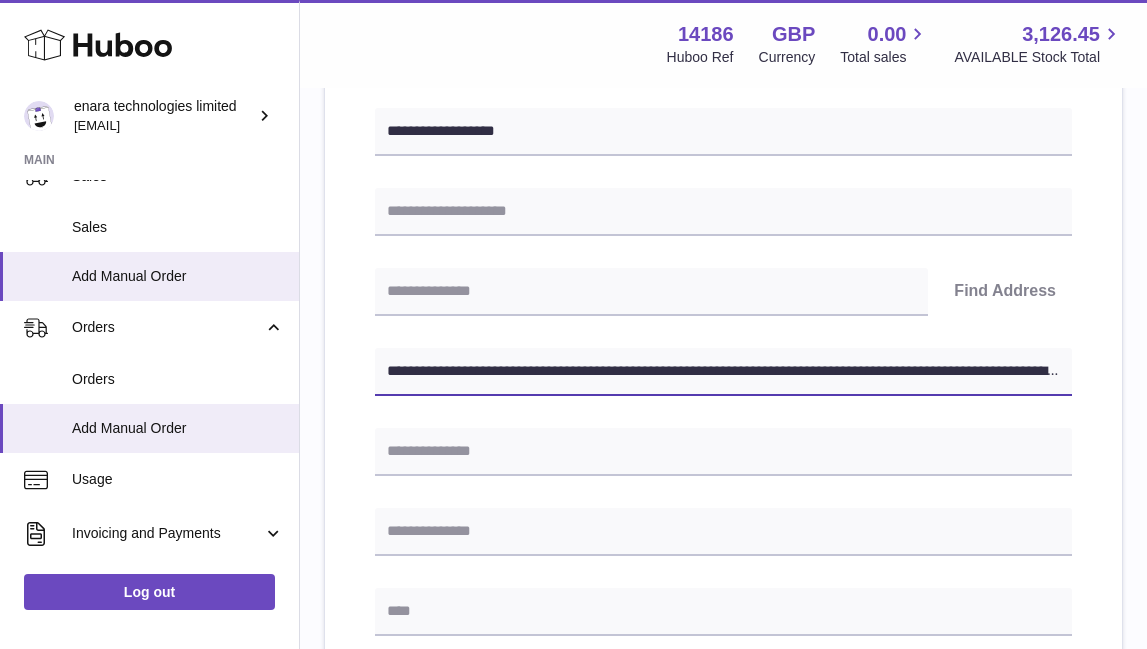 drag, startPoint x: 556, startPoint y: 367, endPoint x: 1304, endPoint y: 525, distance: 764.50507 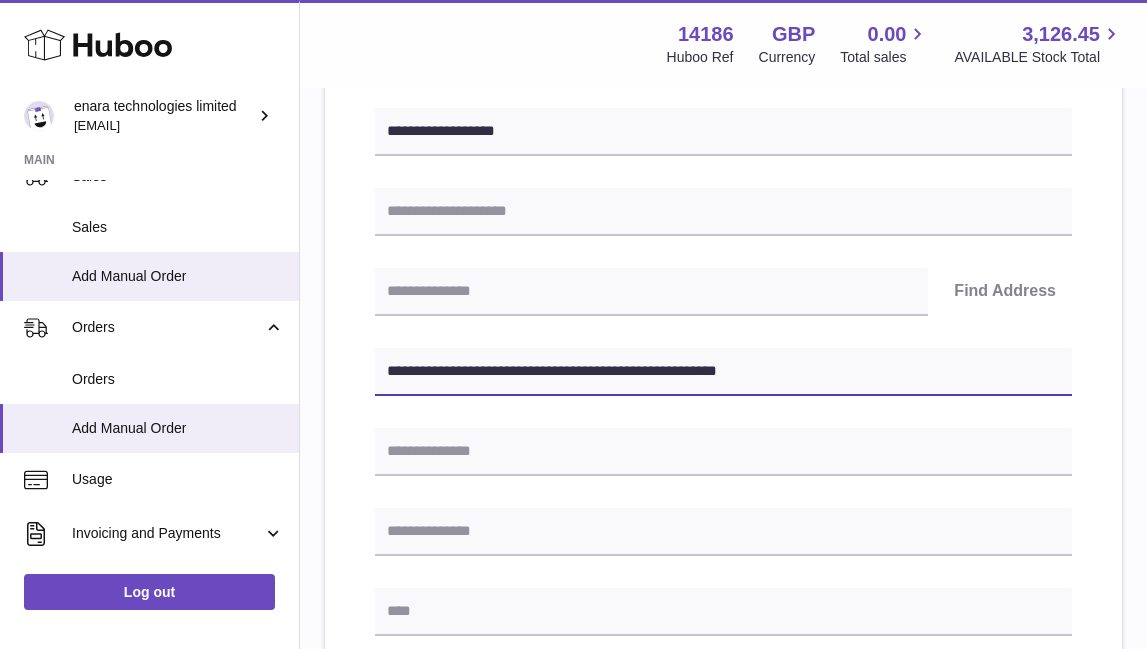 type on "**********" 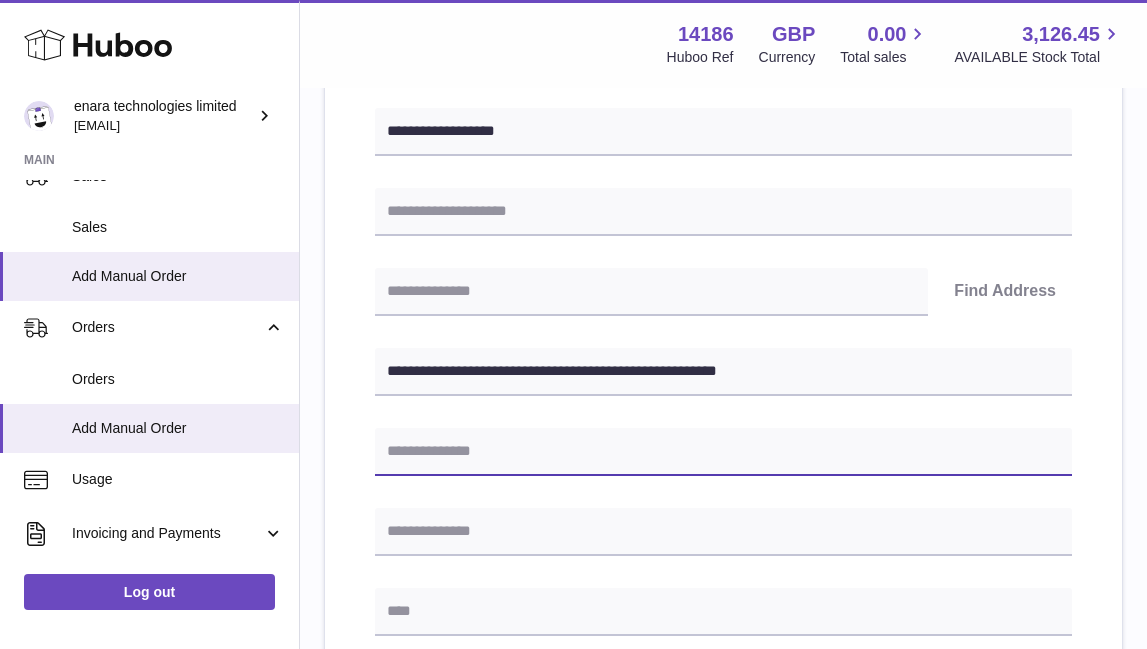 paste on "**********" 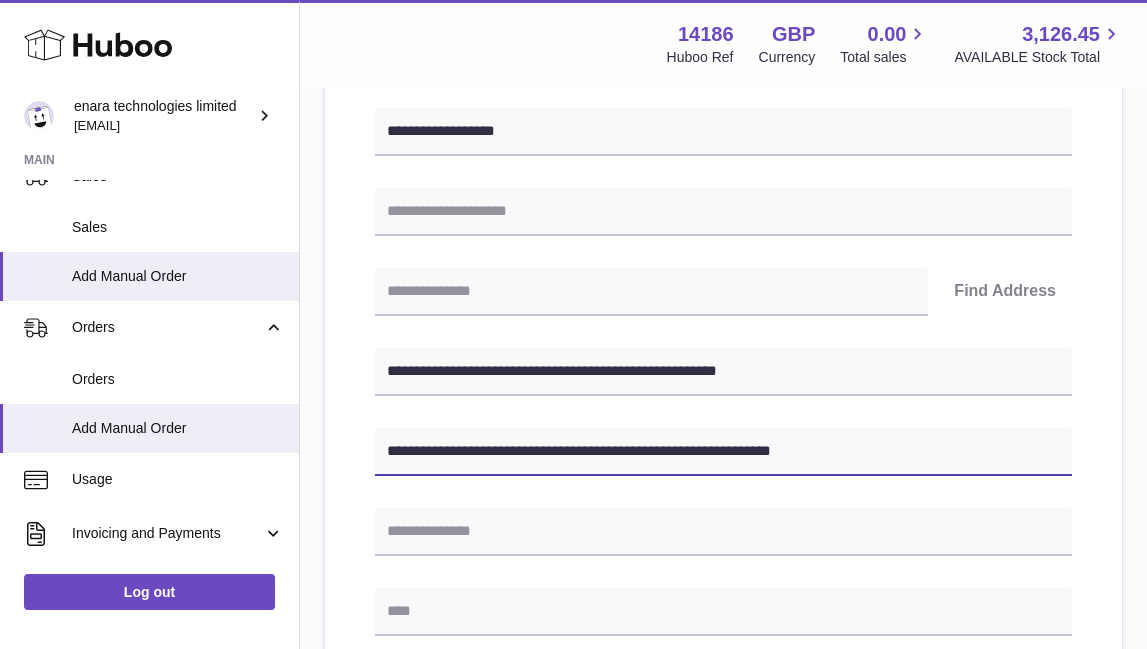 drag, startPoint x: 745, startPoint y: 448, endPoint x: 673, endPoint y: 448, distance: 72 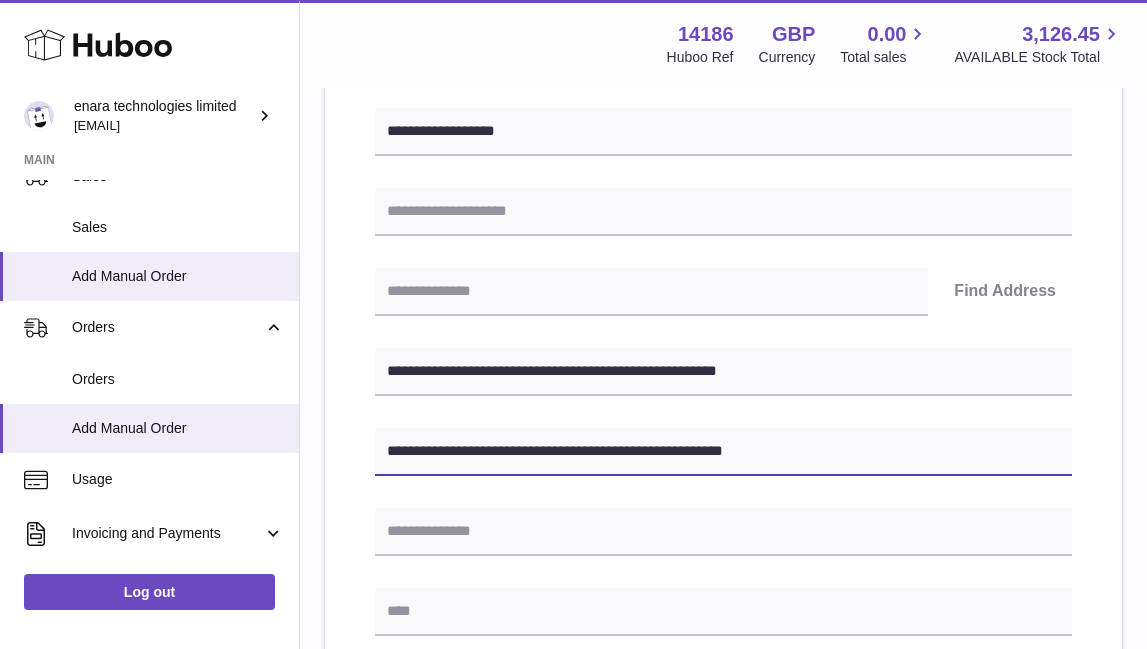type on "**********" 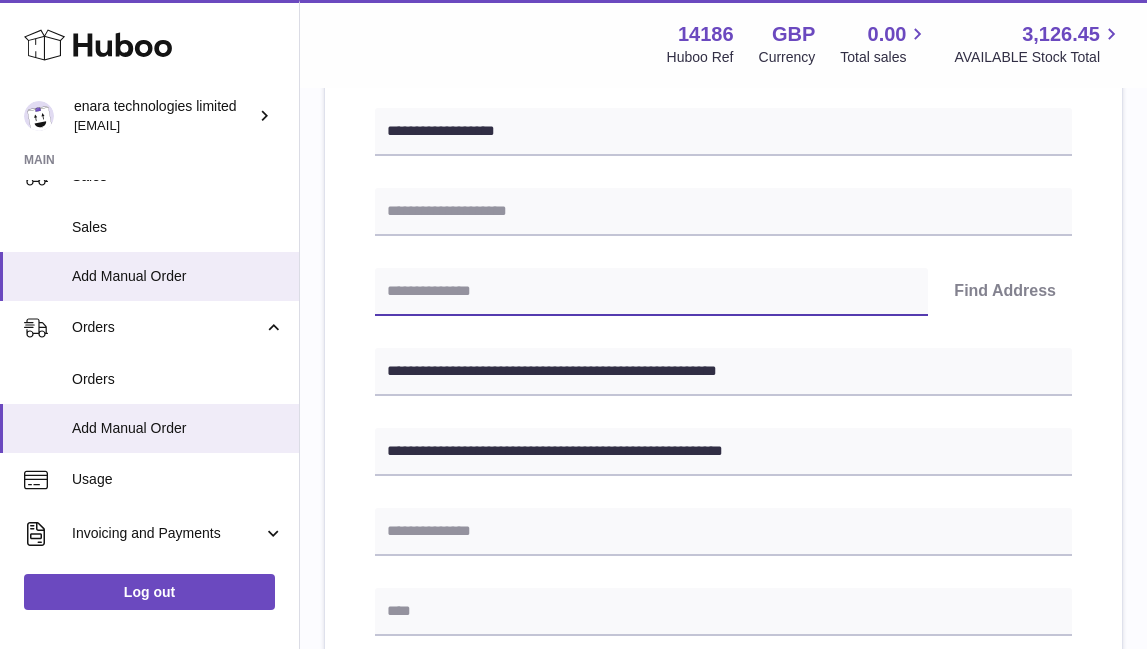 paste on "********" 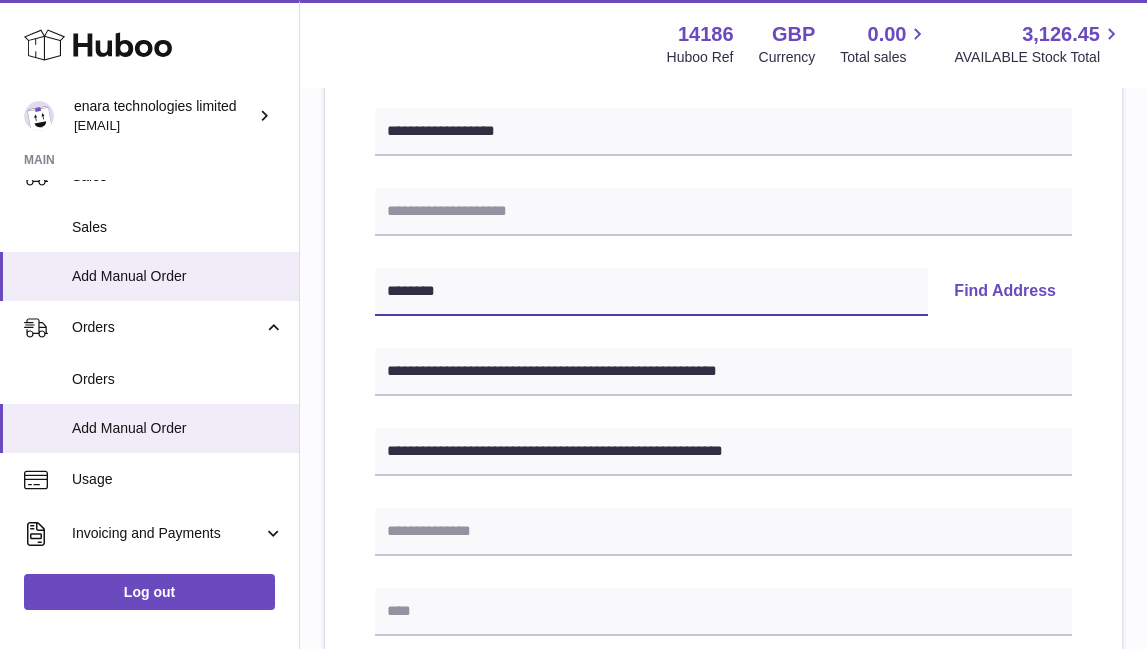 type on "********" 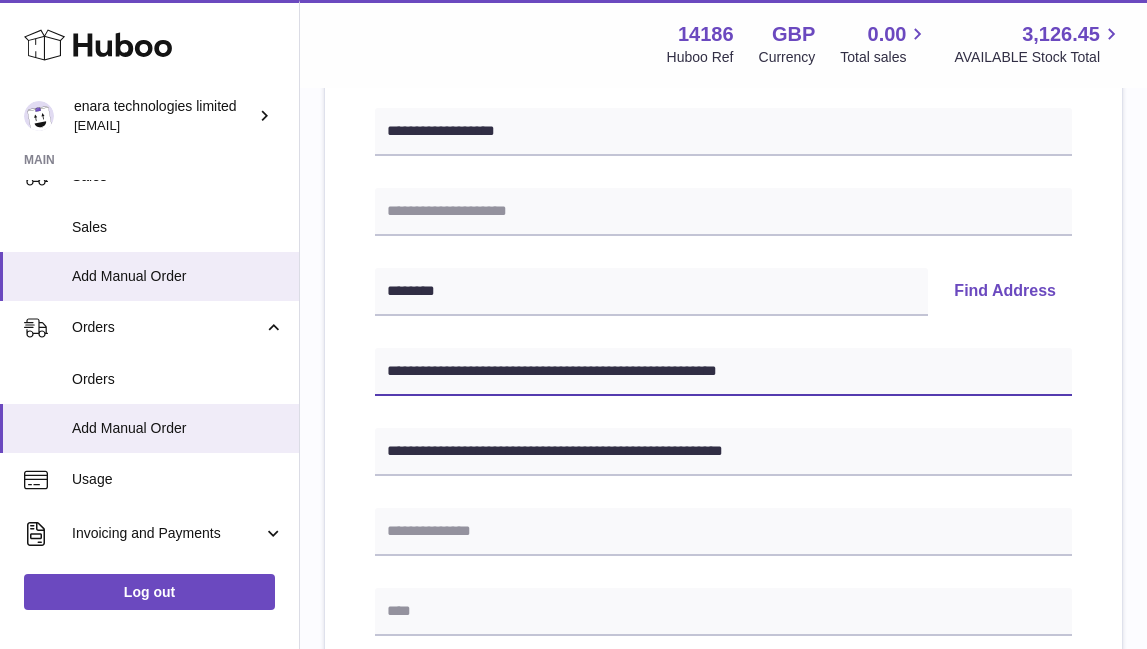 drag, startPoint x: 494, startPoint y: 368, endPoint x: 392, endPoint y: 368, distance: 102 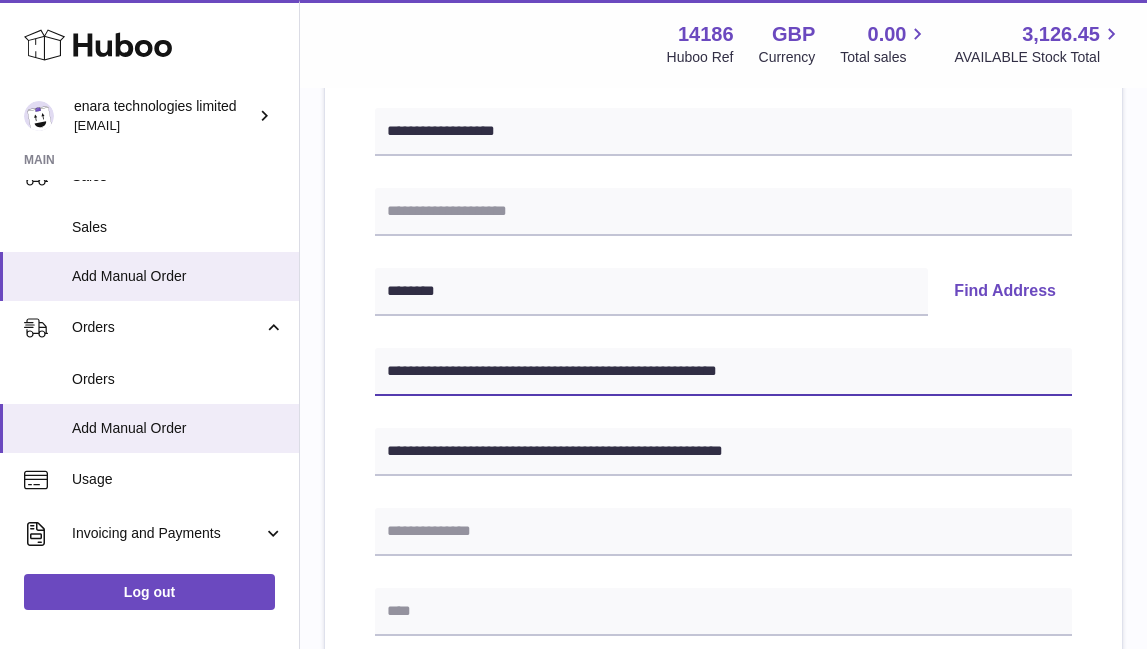 click on "**********" at bounding box center [723, 372] 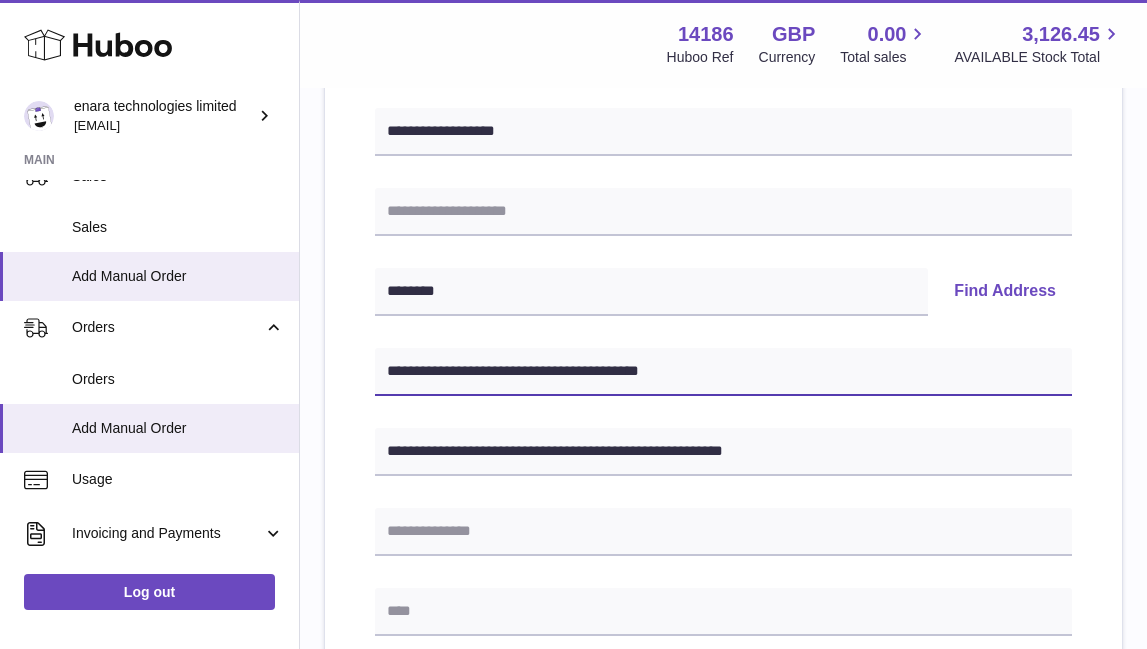 type on "**********" 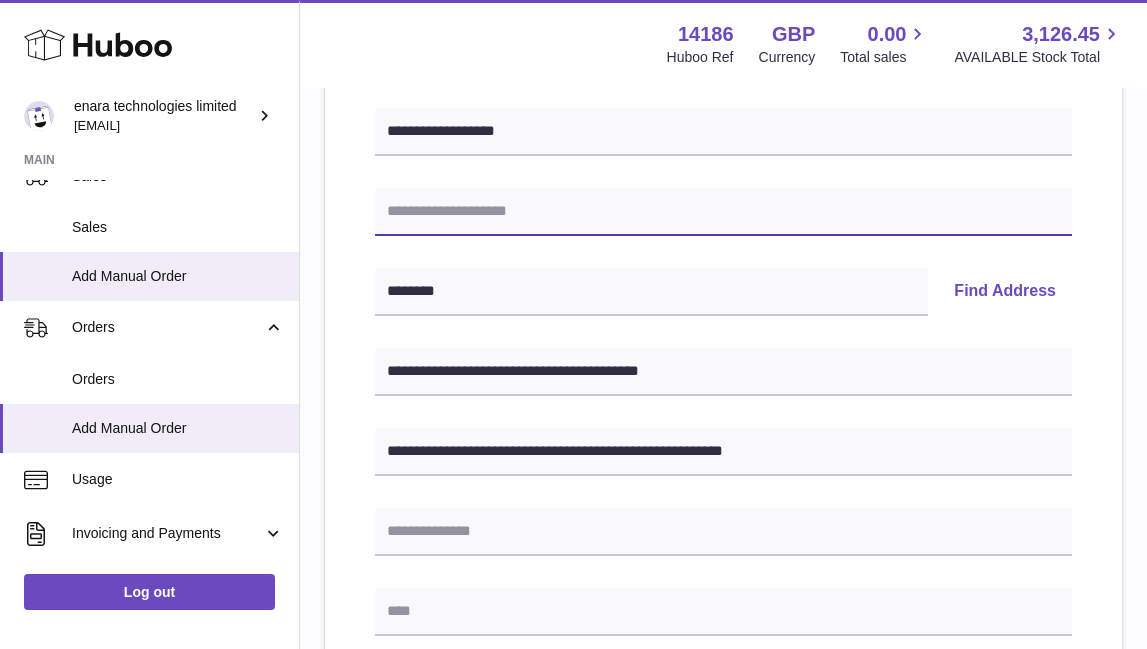 paste on "**********" 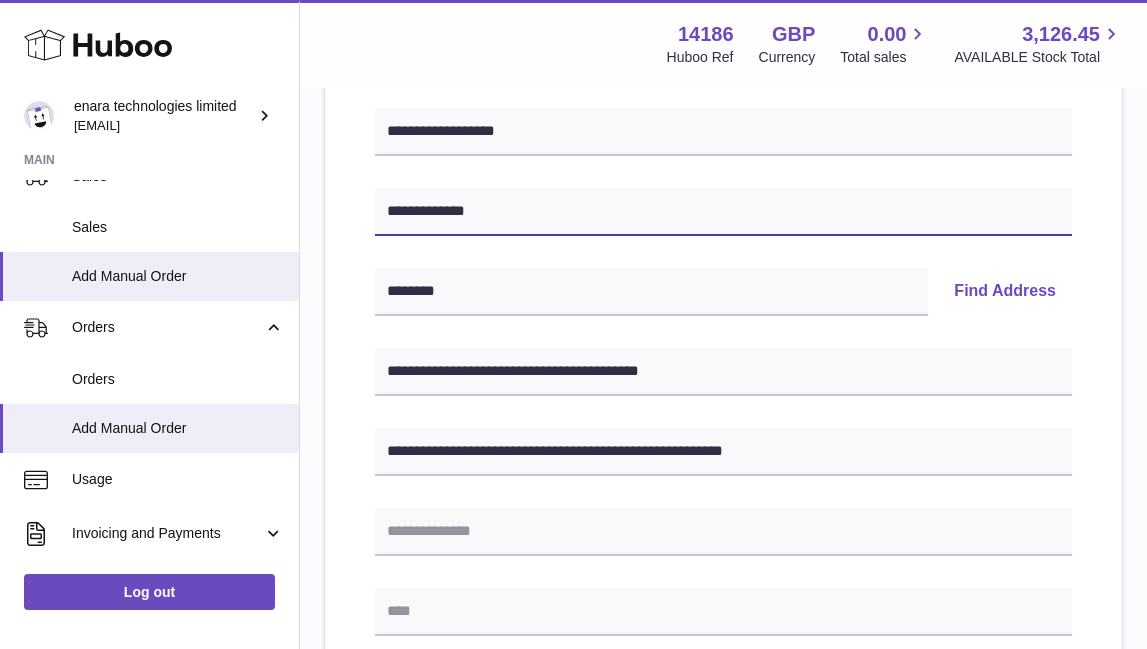 type on "**********" 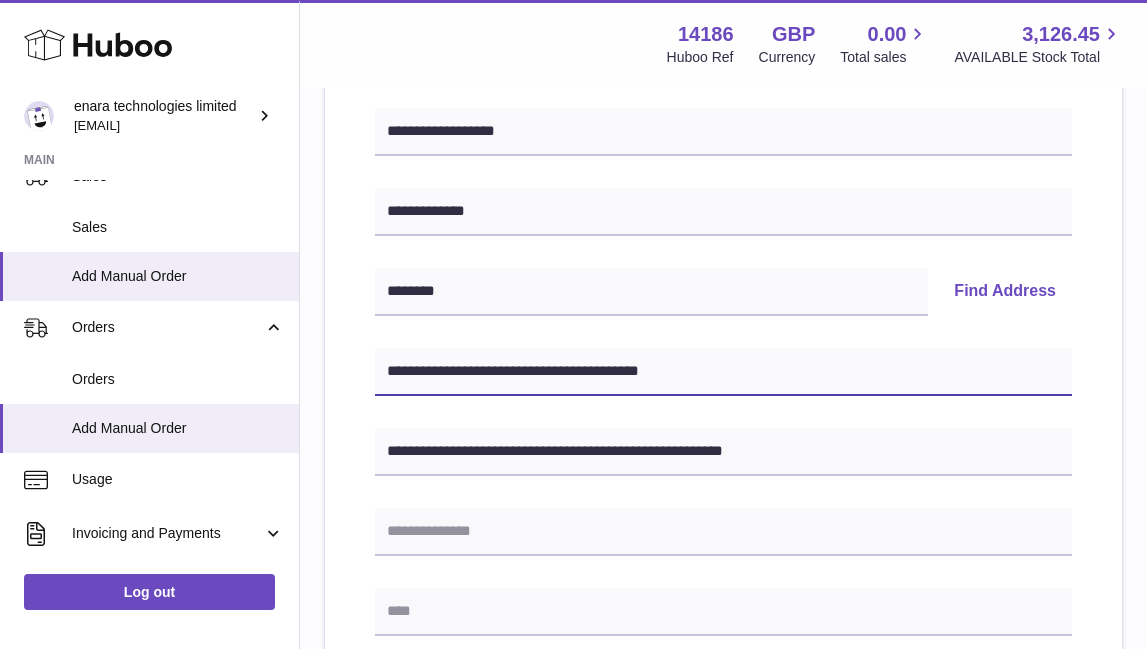 drag, startPoint x: 510, startPoint y: 369, endPoint x: 392, endPoint y: 372, distance: 118.03813 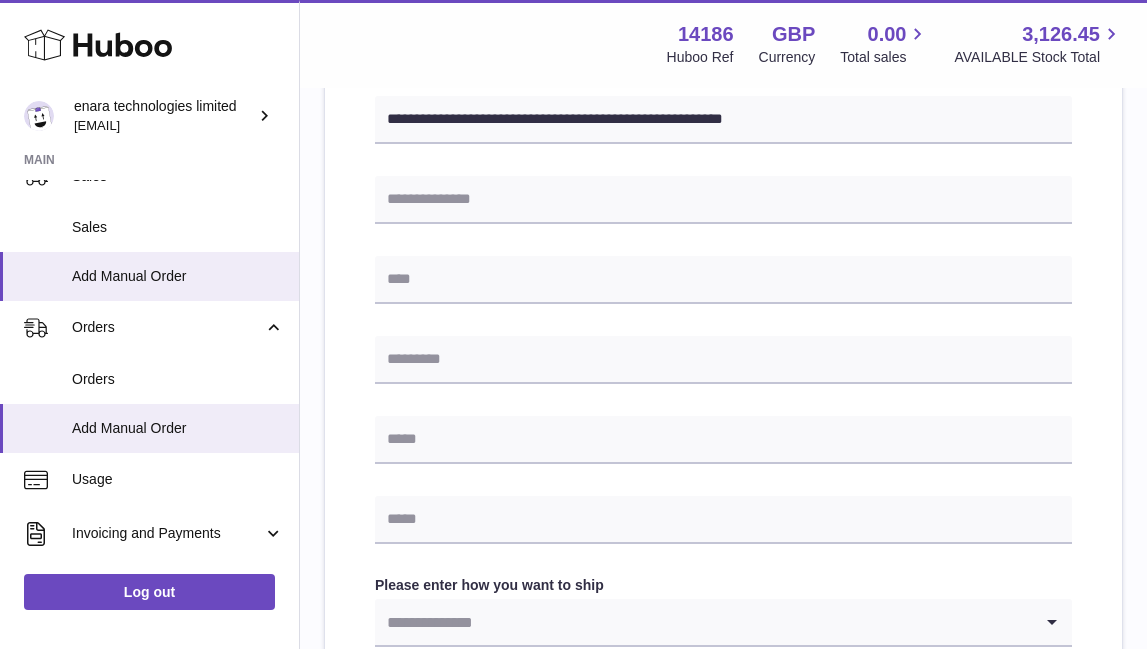 scroll, scrollTop: 602, scrollLeft: 0, axis: vertical 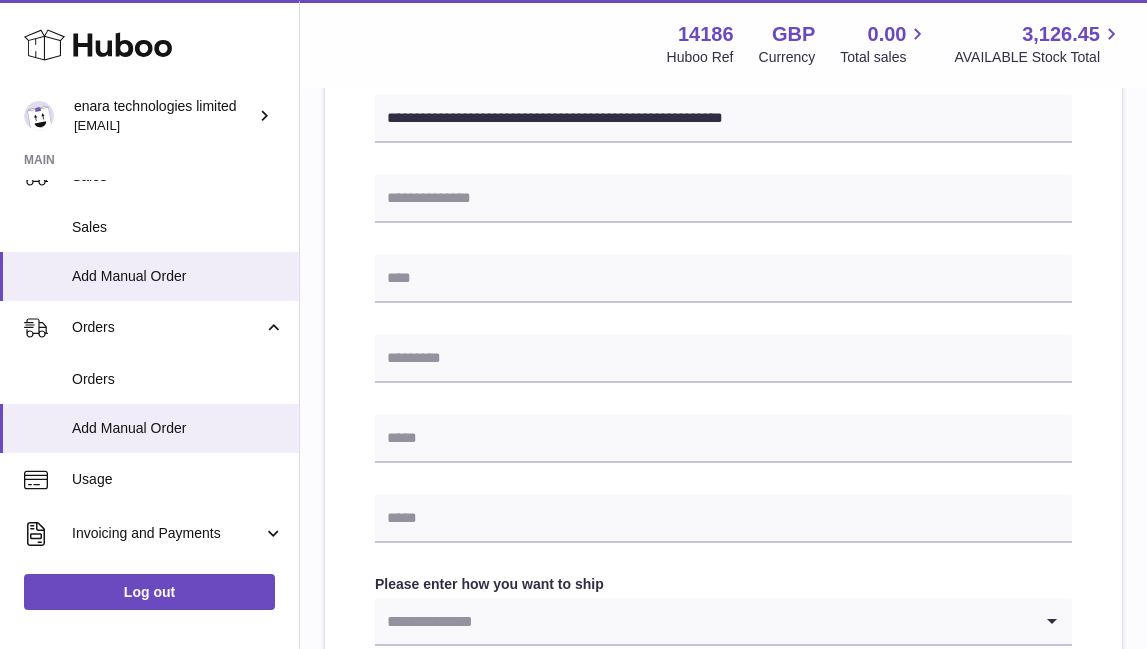 type on "**********" 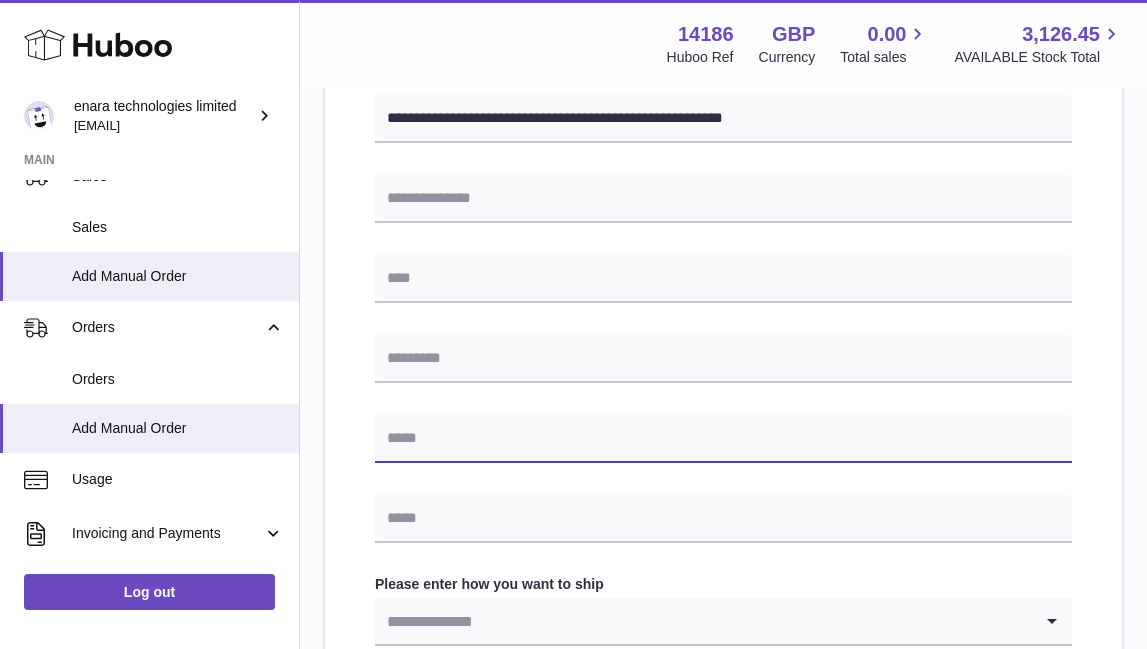 type on "*" 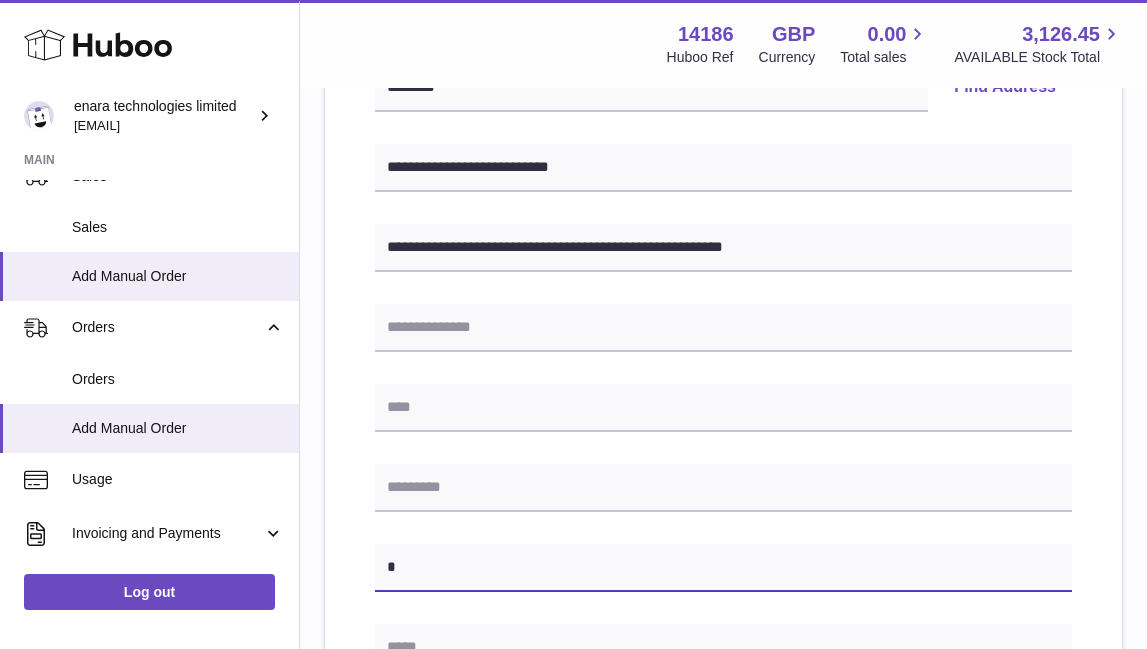 scroll, scrollTop: 493, scrollLeft: 0, axis: vertical 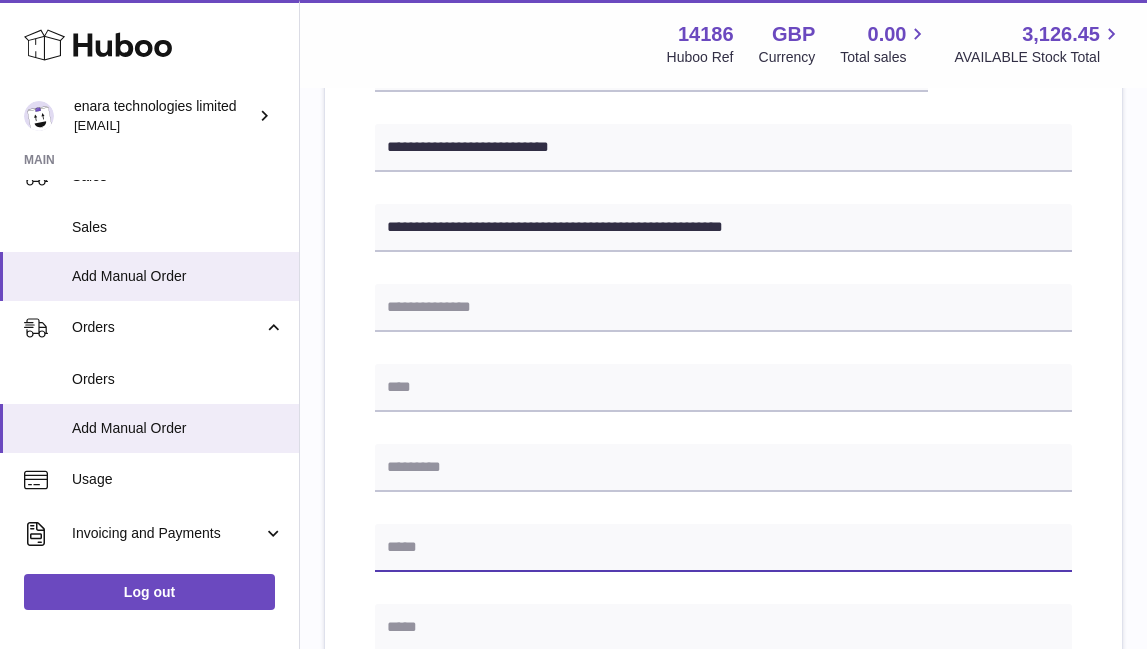 paste on "**********" 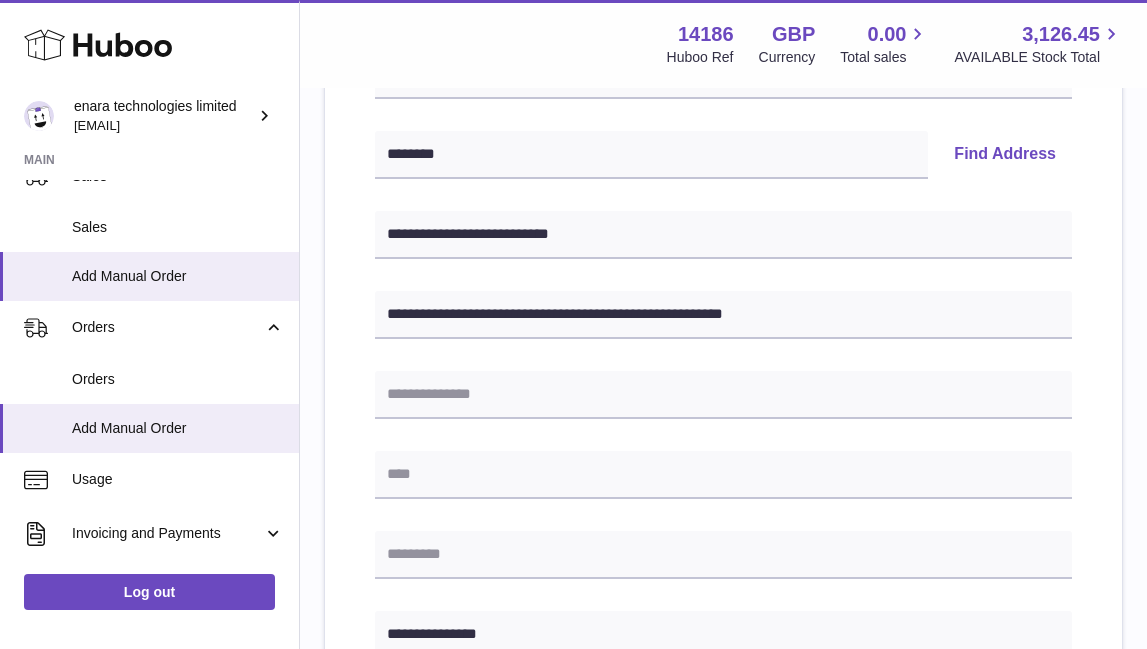 scroll, scrollTop: 405, scrollLeft: 0, axis: vertical 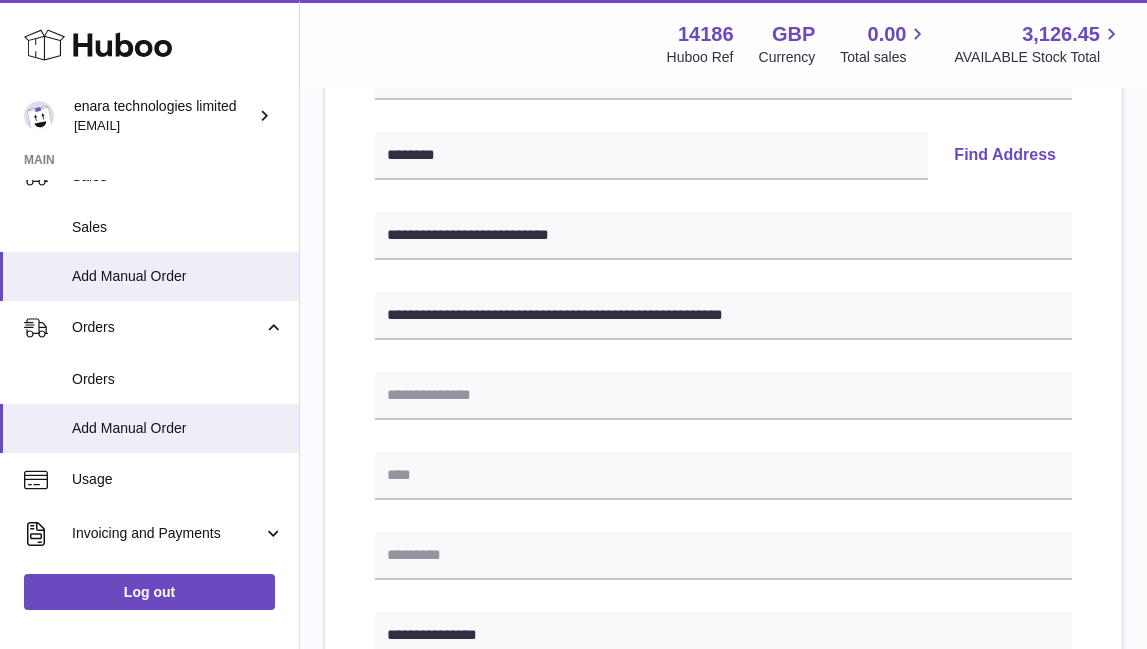 type on "**********" 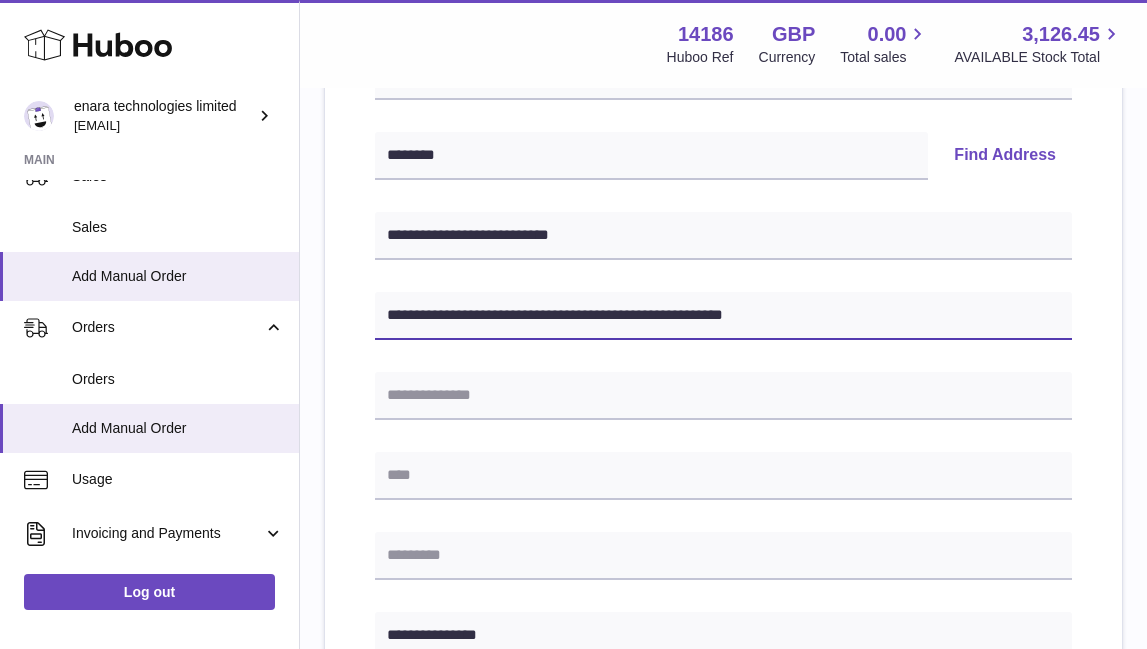 drag, startPoint x: 507, startPoint y: 314, endPoint x: 930, endPoint y: 333, distance: 423.4265 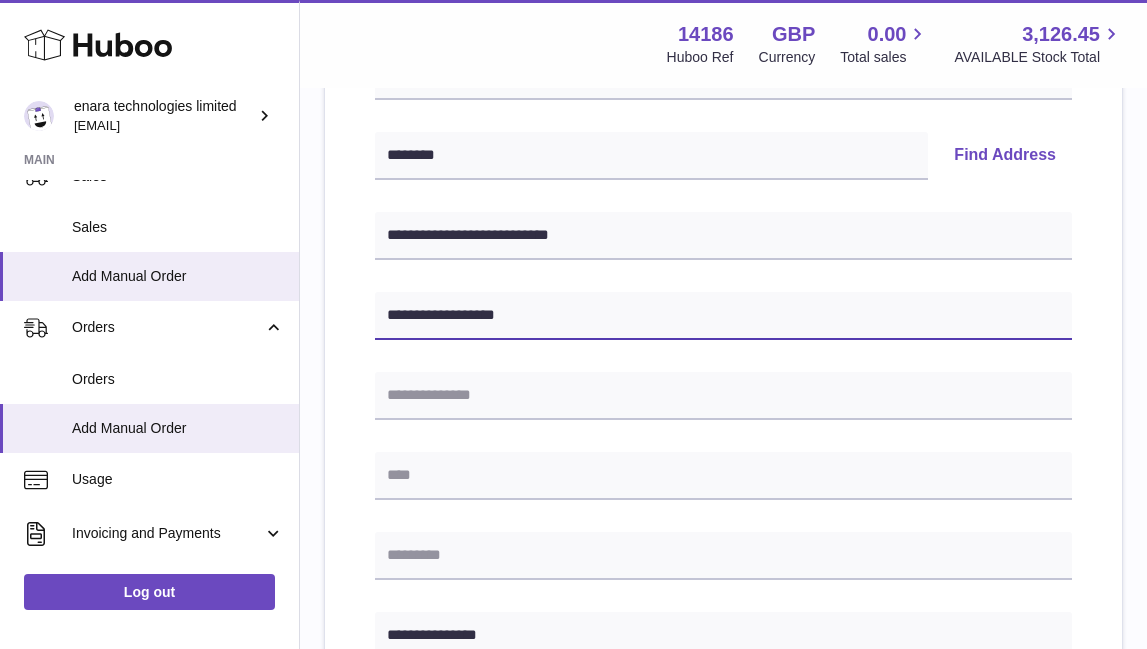 type on "**********" 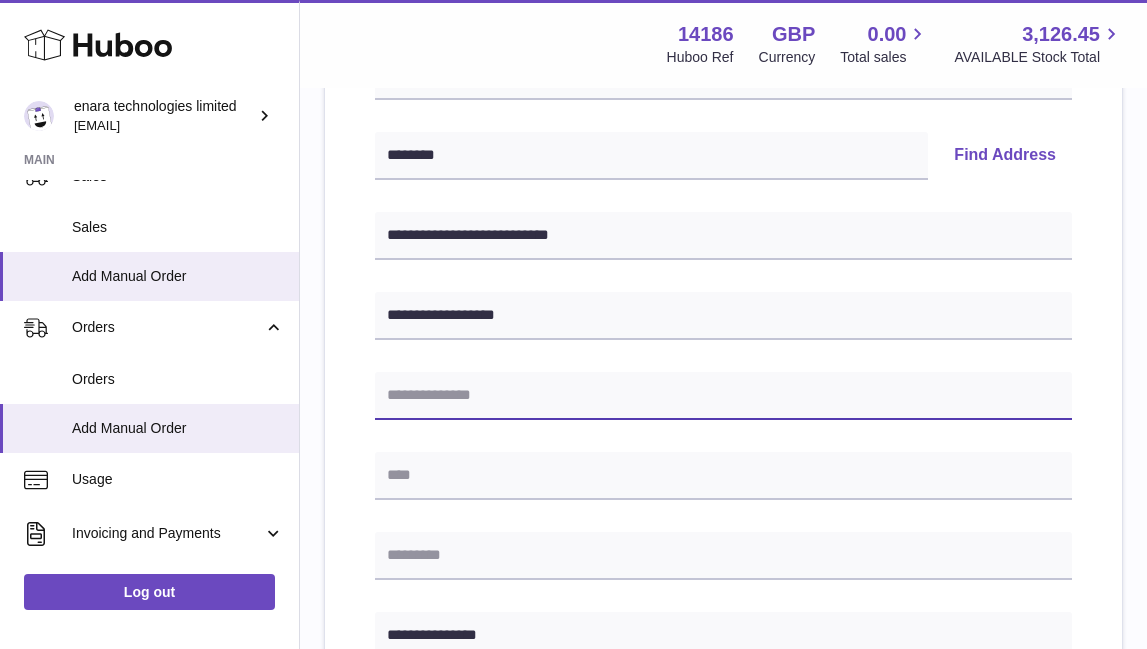type on "*" 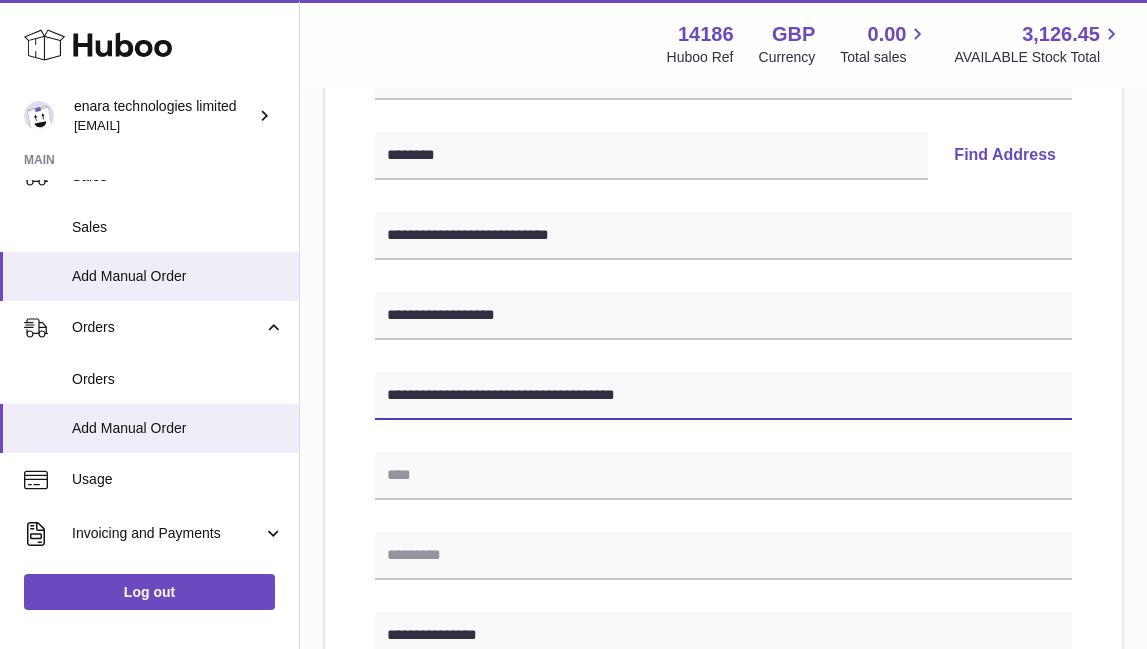 drag, startPoint x: 674, startPoint y: 396, endPoint x: 553, endPoint y: 393, distance: 121.037186 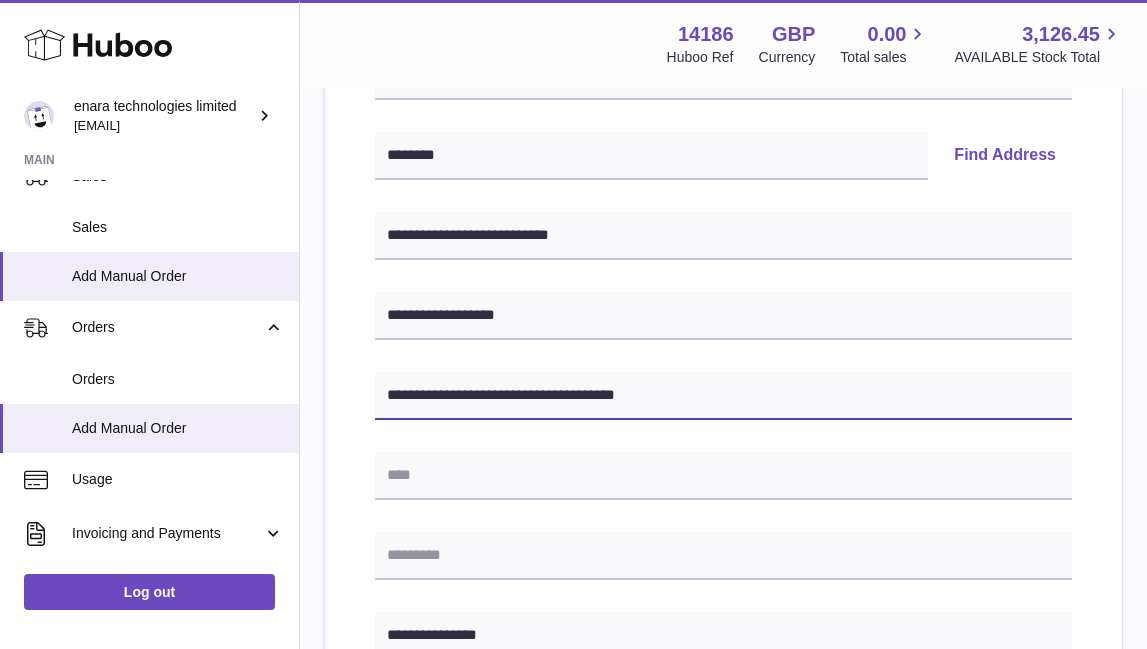 click on "**********" at bounding box center [723, 396] 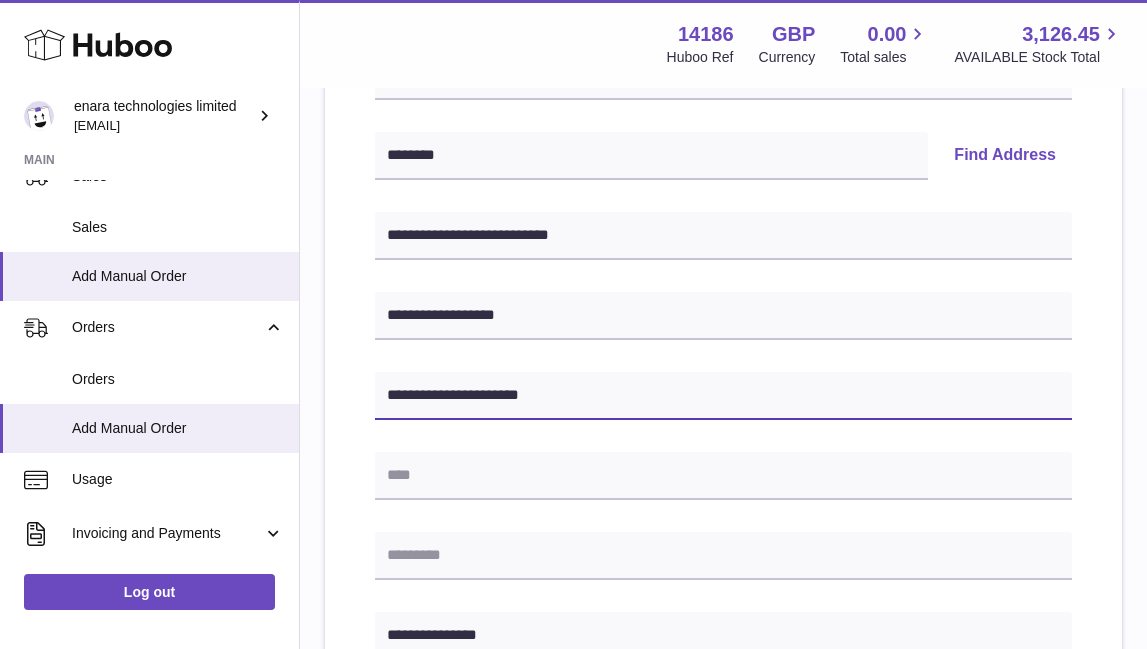 type on "**********" 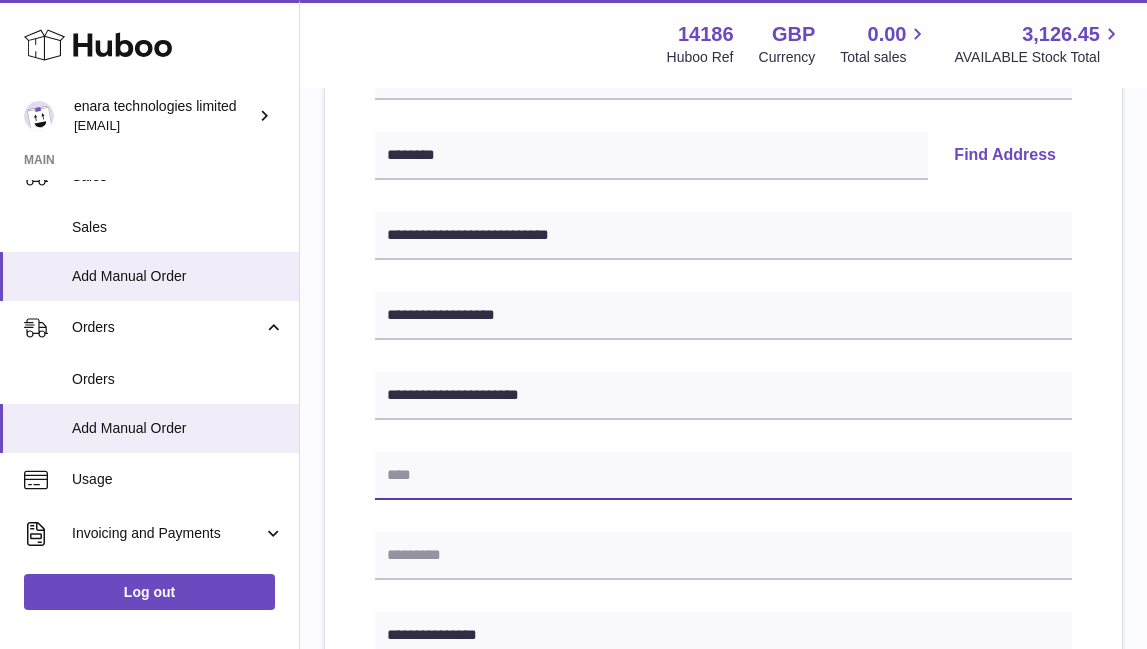 click at bounding box center (723, 476) 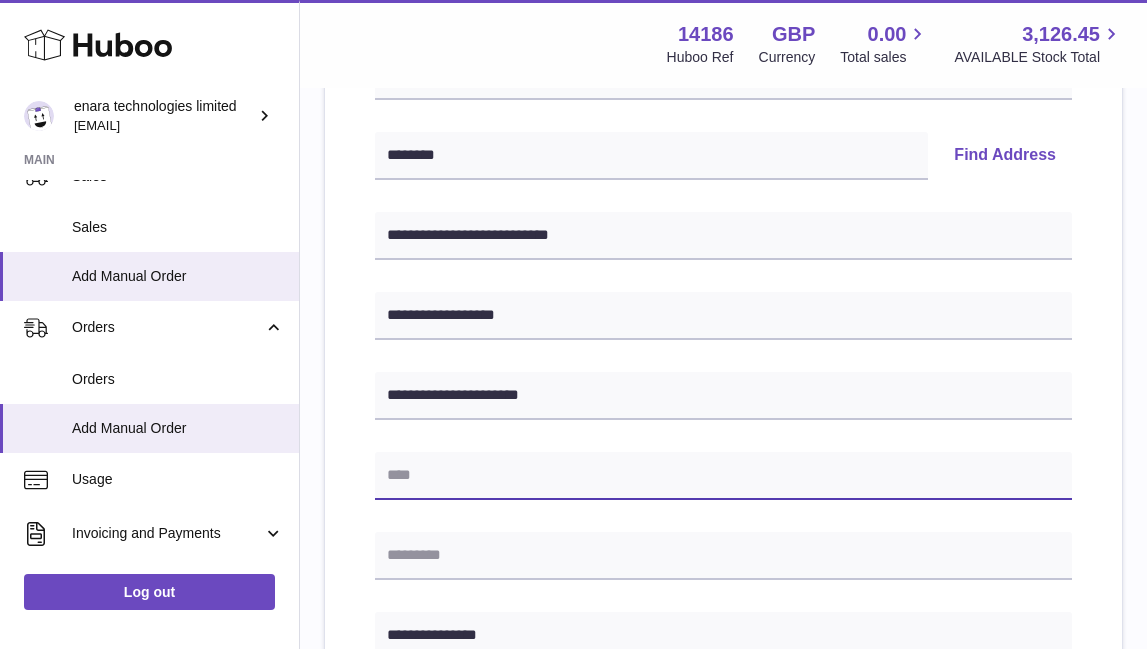 paste on "**********" 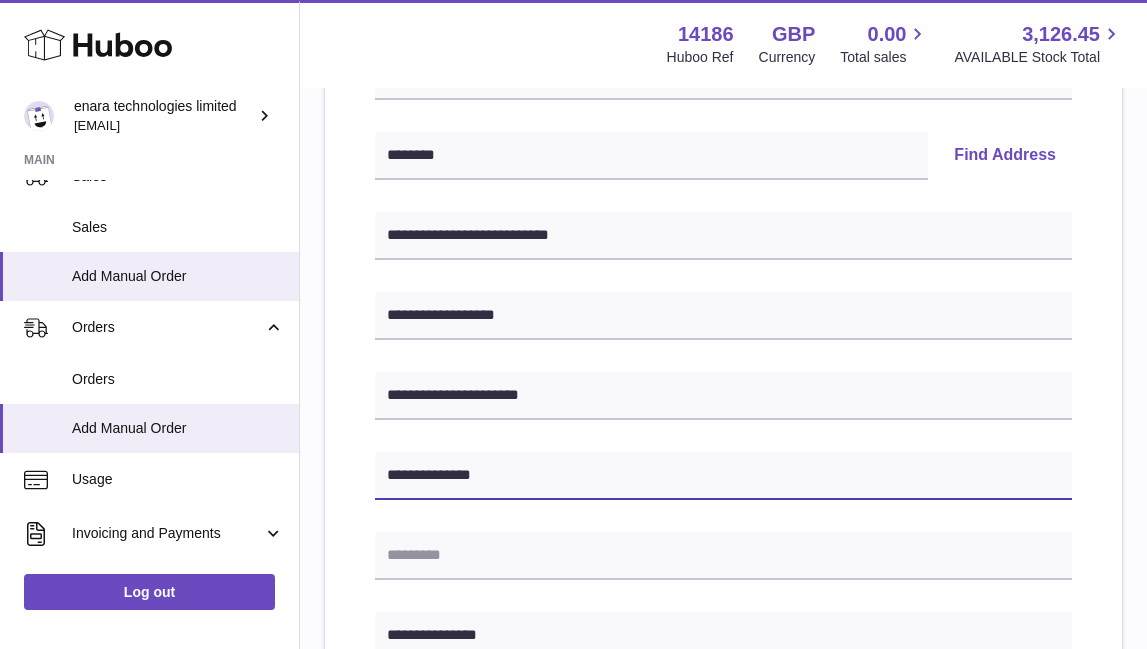 type on "**********" 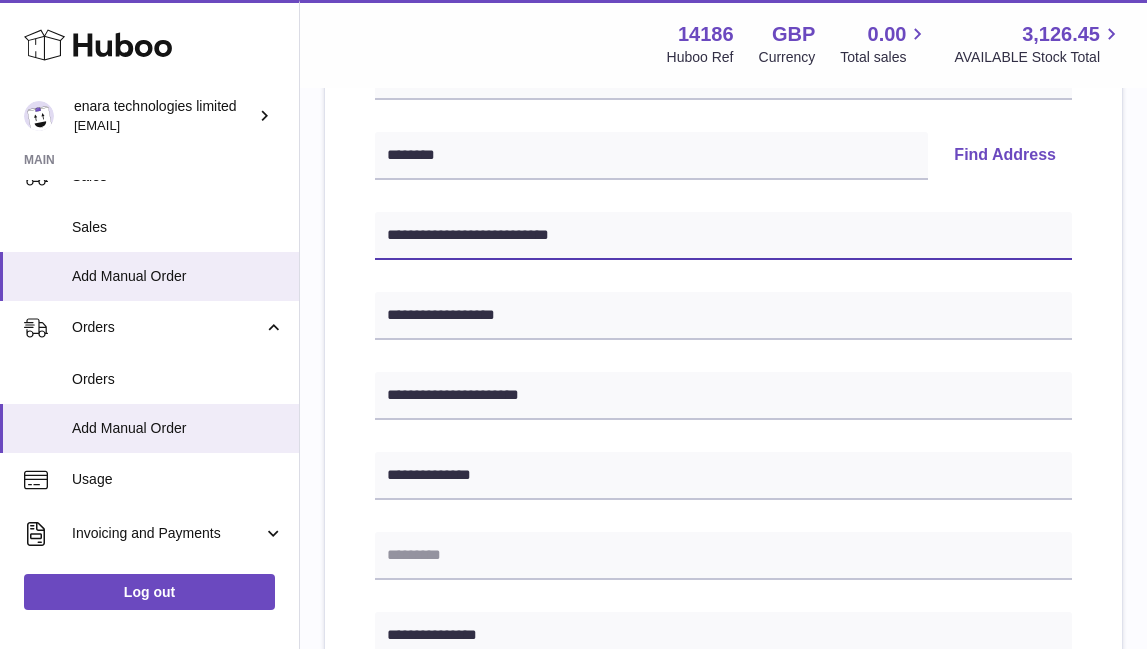 click on "**********" at bounding box center (723, 236) 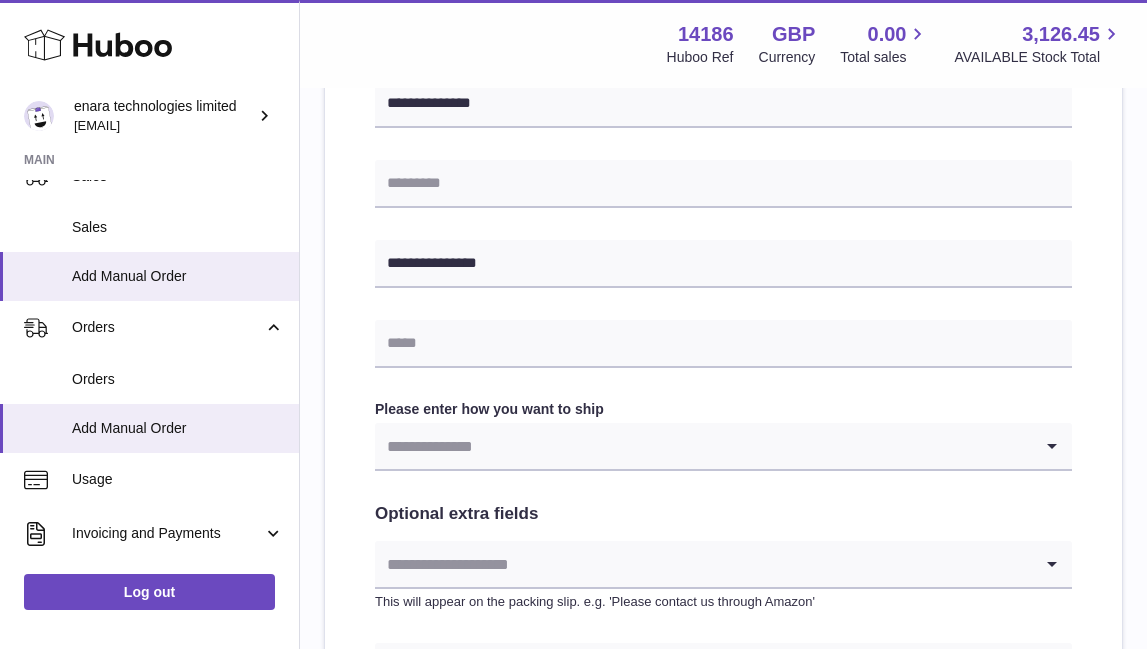 scroll, scrollTop: 793, scrollLeft: 0, axis: vertical 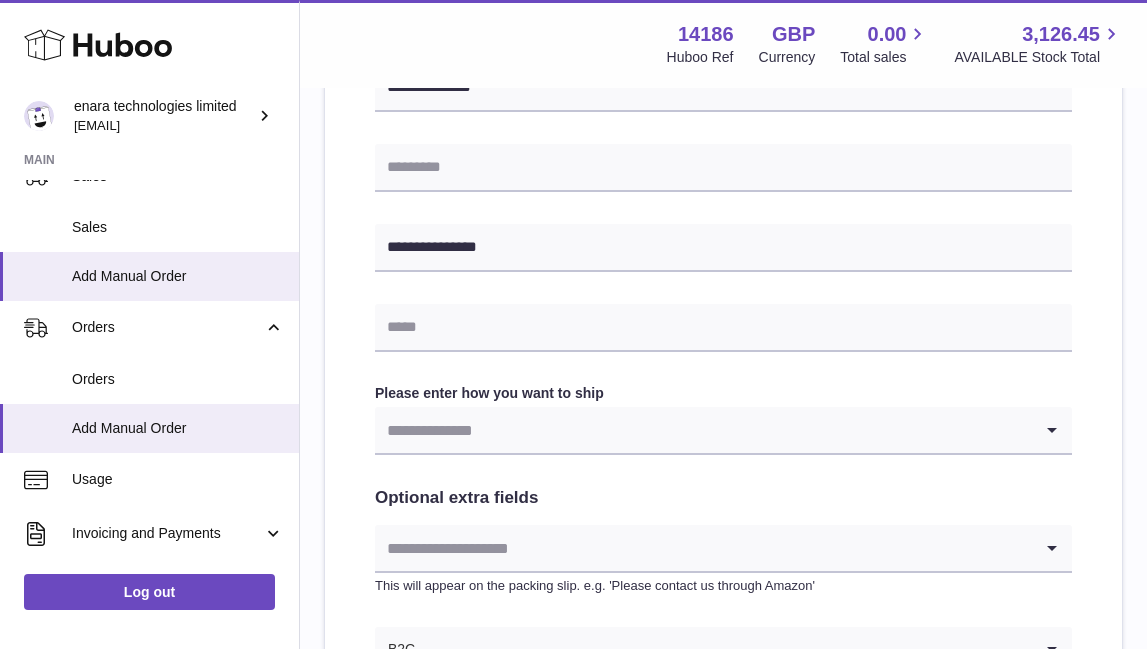 type on "**********" 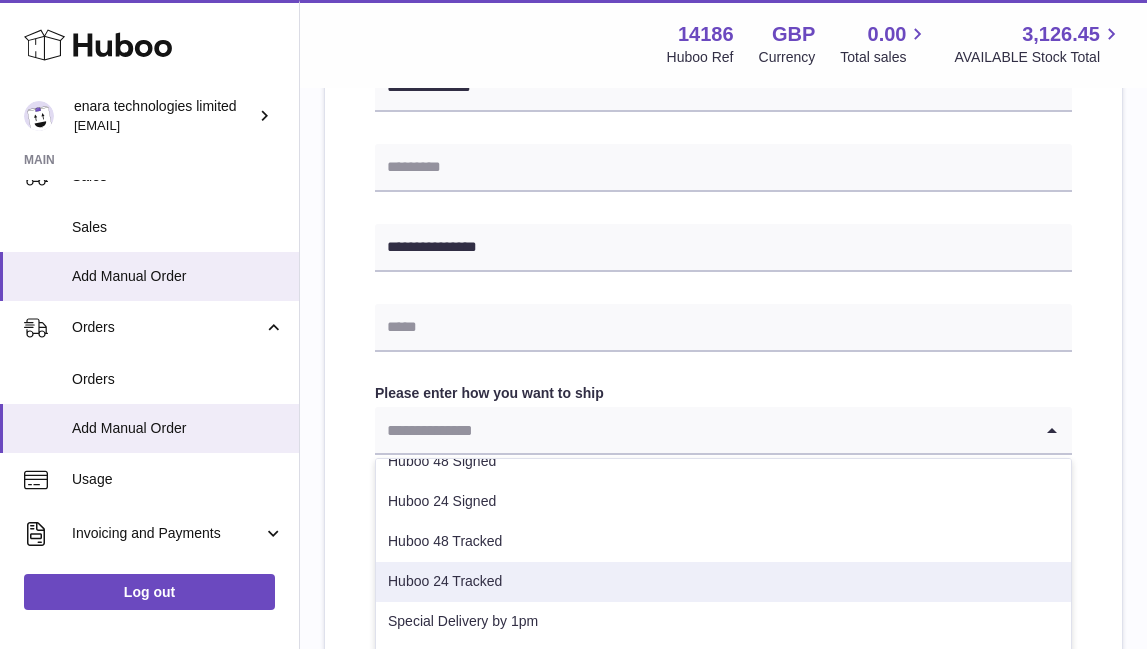 scroll, scrollTop: 102, scrollLeft: 0, axis: vertical 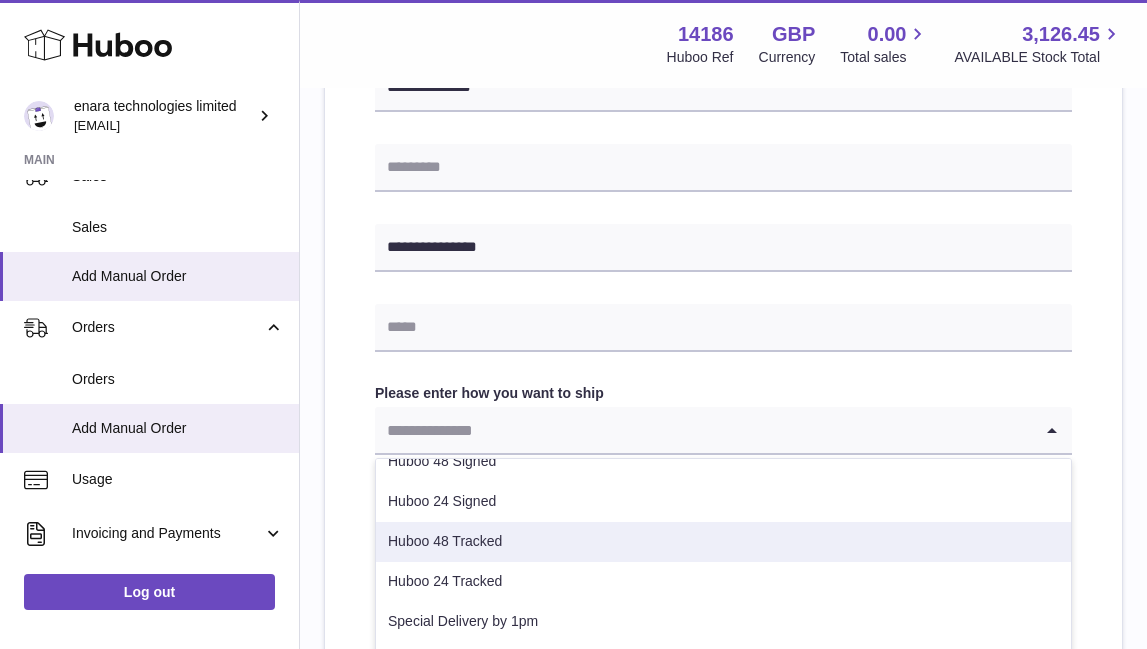 click on "Huboo 48 Tracked" at bounding box center [723, 542] 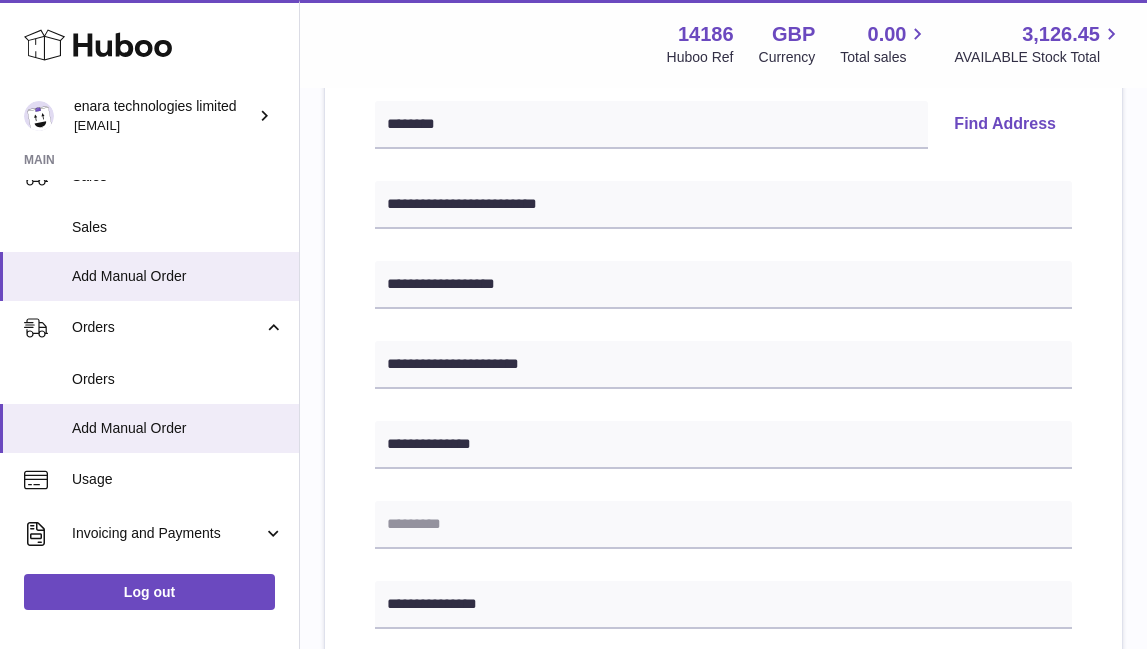 scroll, scrollTop: 417, scrollLeft: 0, axis: vertical 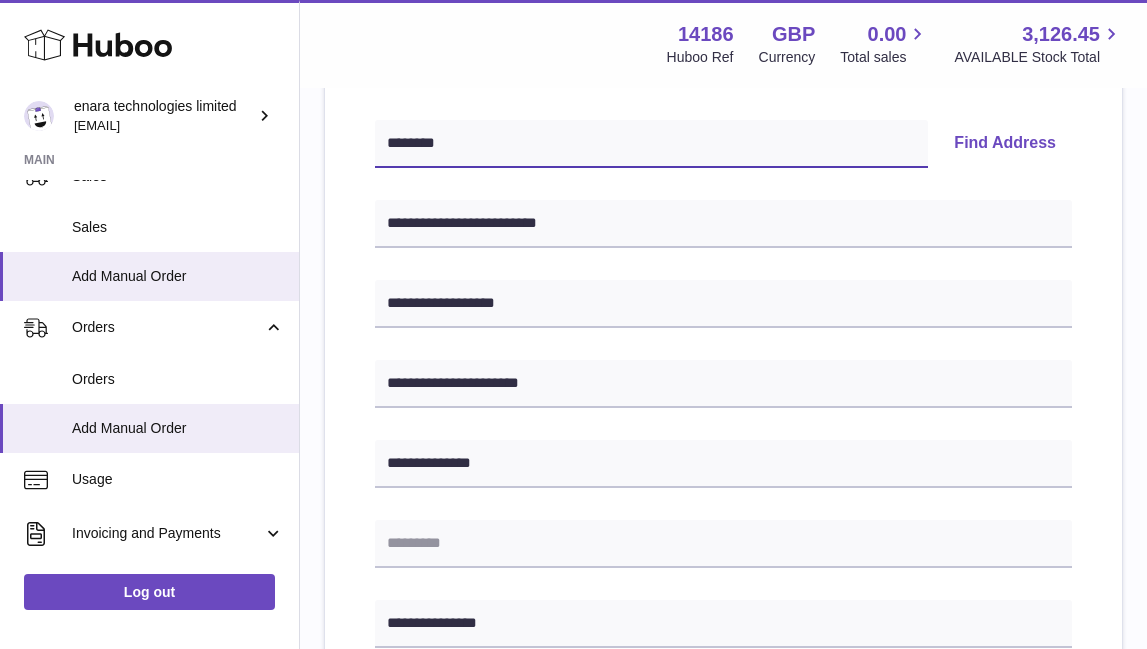 drag, startPoint x: 482, startPoint y: 146, endPoint x: 204, endPoint y: 84, distance: 284.82977 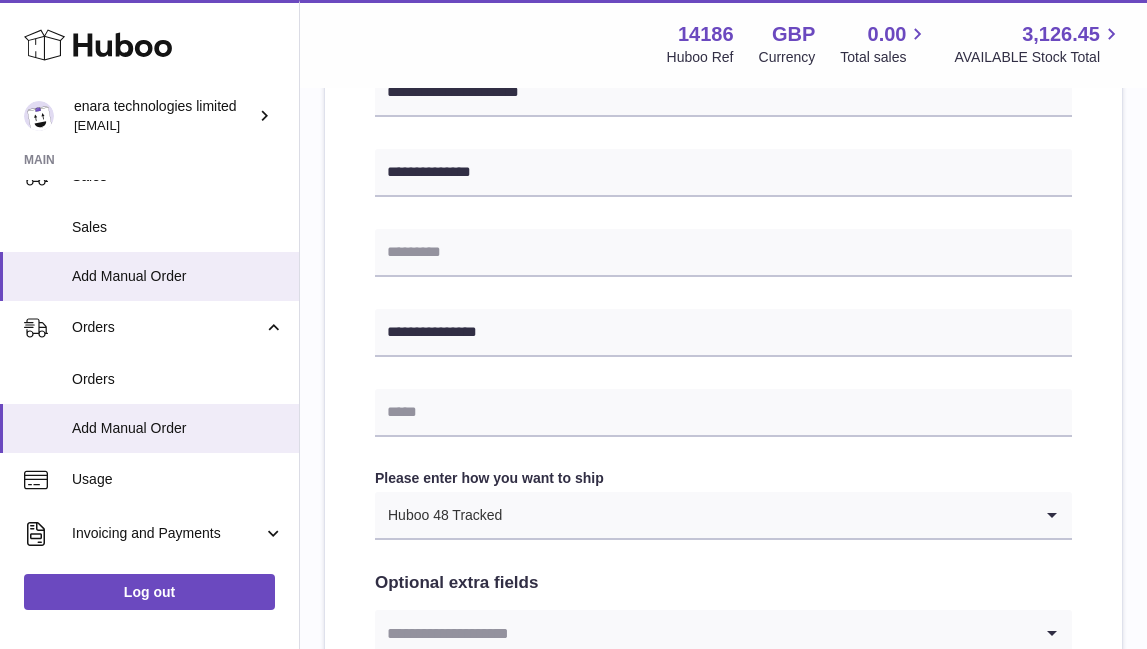 scroll, scrollTop: 740, scrollLeft: 0, axis: vertical 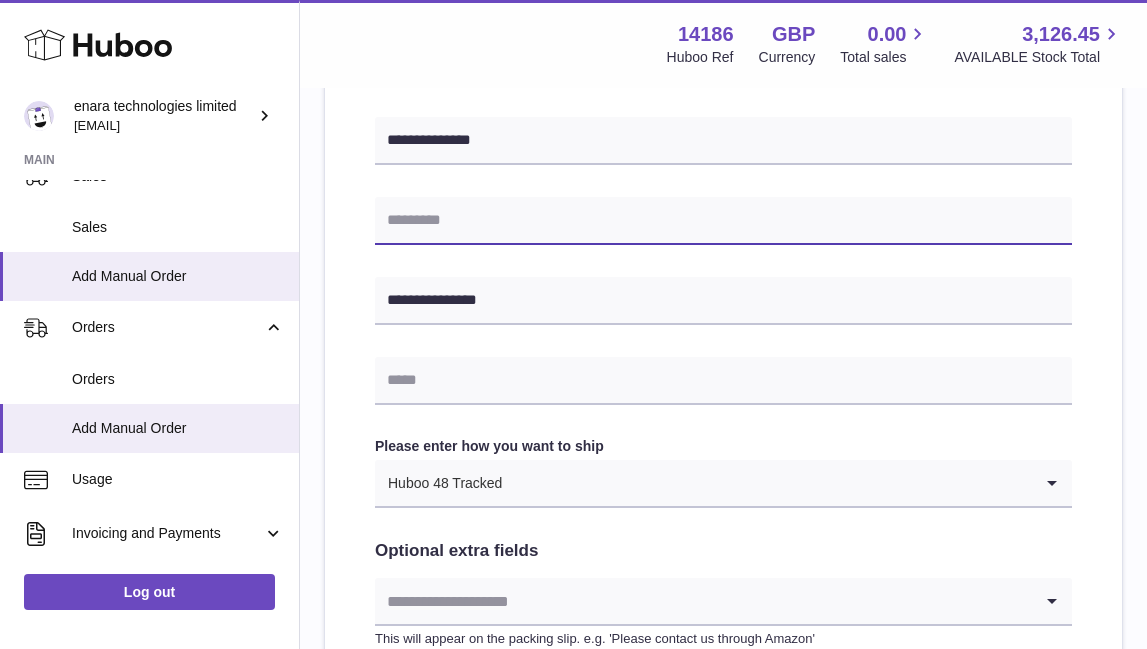 paste on "********" 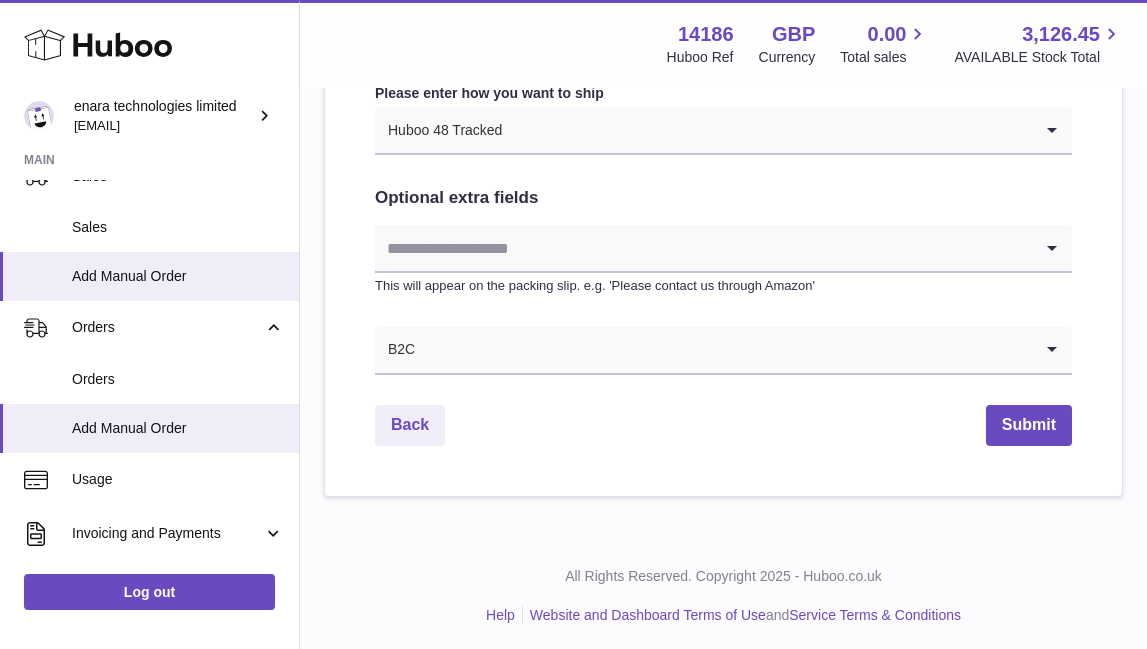 scroll, scrollTop: 1092, scrollLeft: 0, axis: vertical 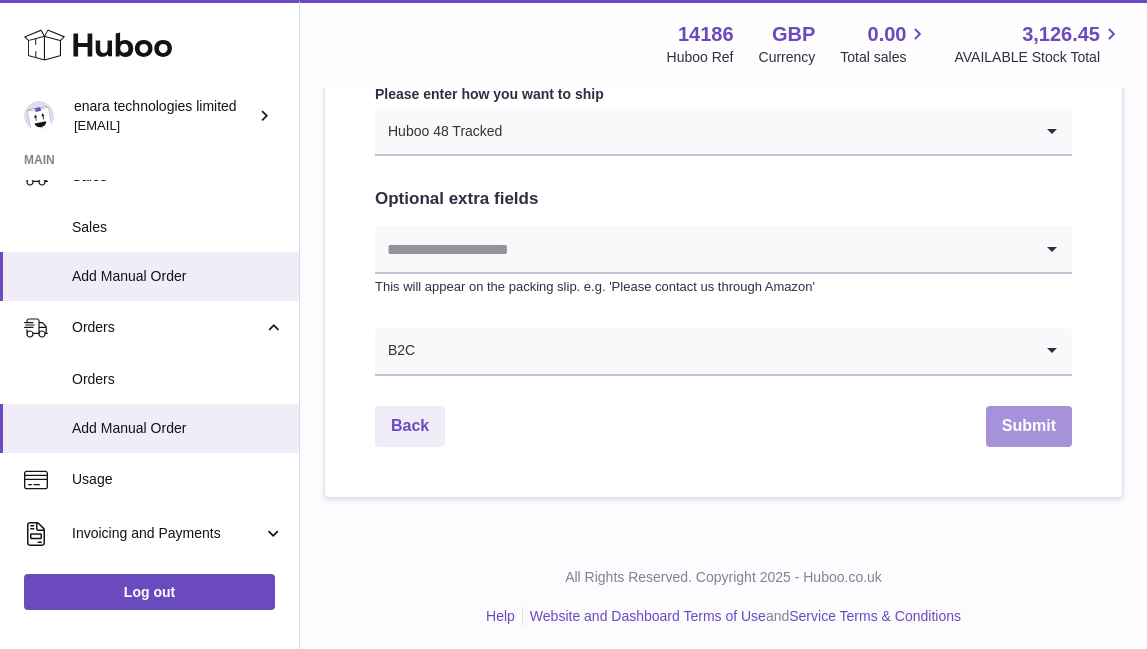 type on "********" 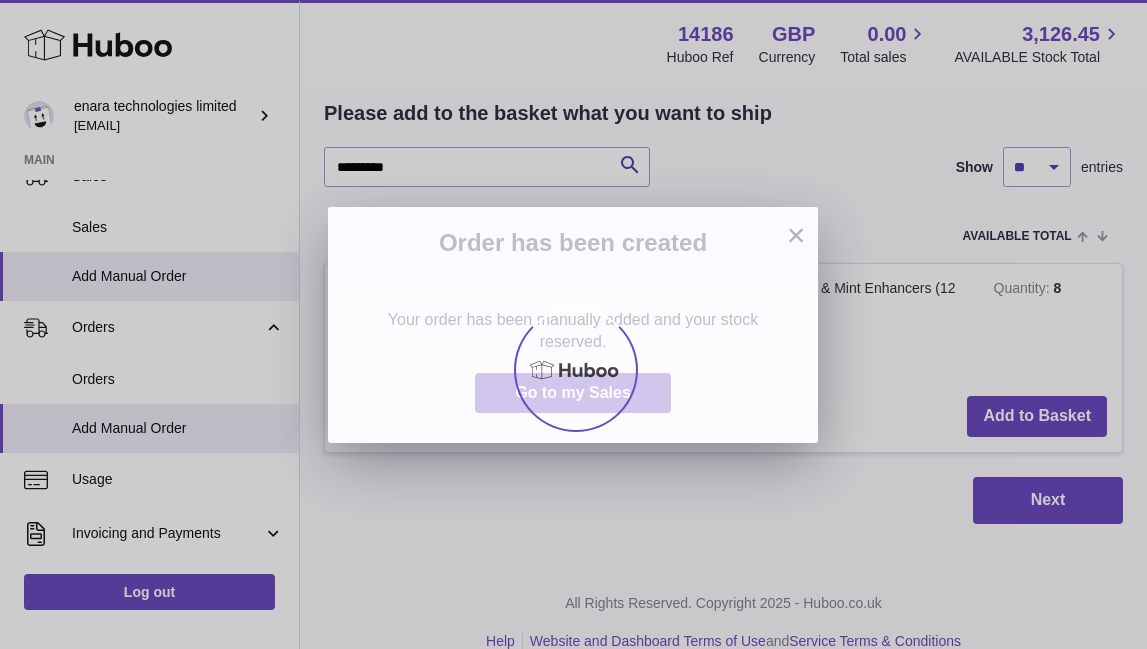 scroll, scrollTop: 0, scrollLeft: 0, axis: both 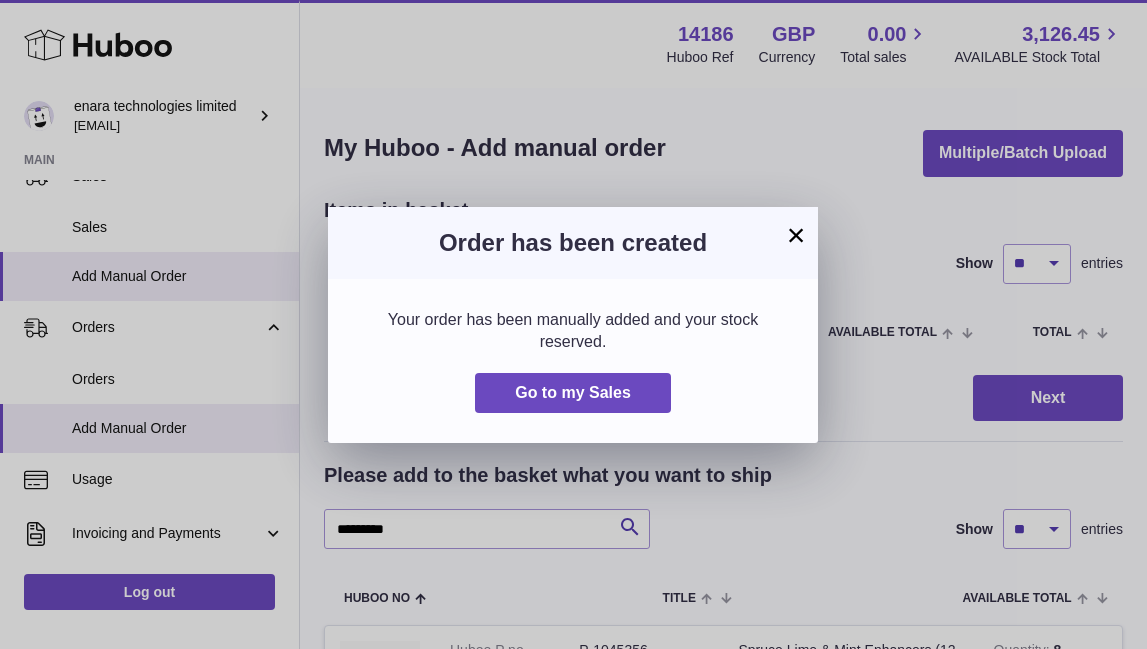 click on "×" at bounding box center (796, 235) 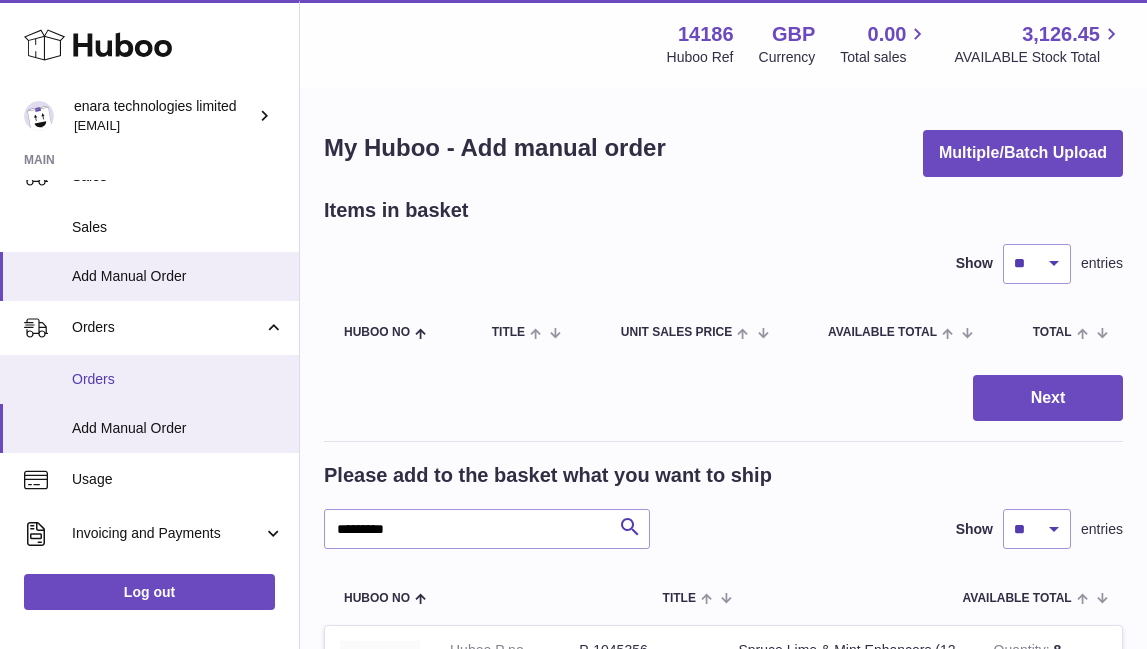 click on "Orders" at bounding box center (178, 379) 